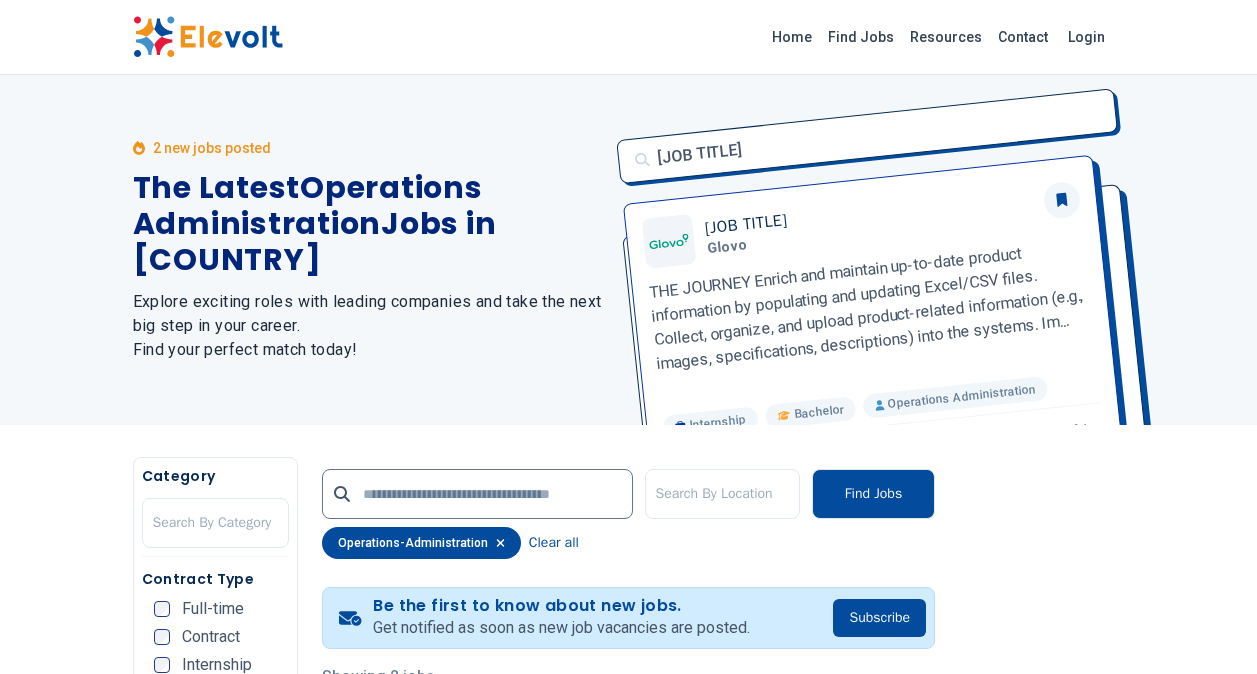 scroll, scrollTop: 0, scrollLeft: 0, axis: both 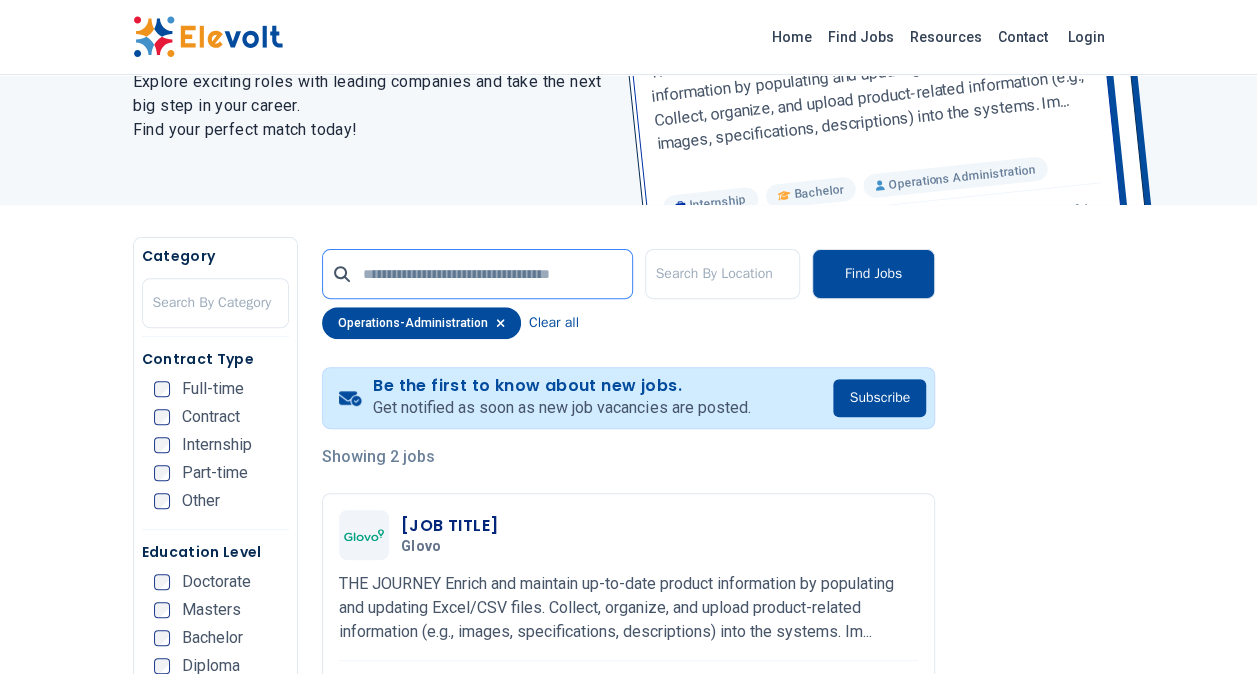 click at bounding box center (477, 274) 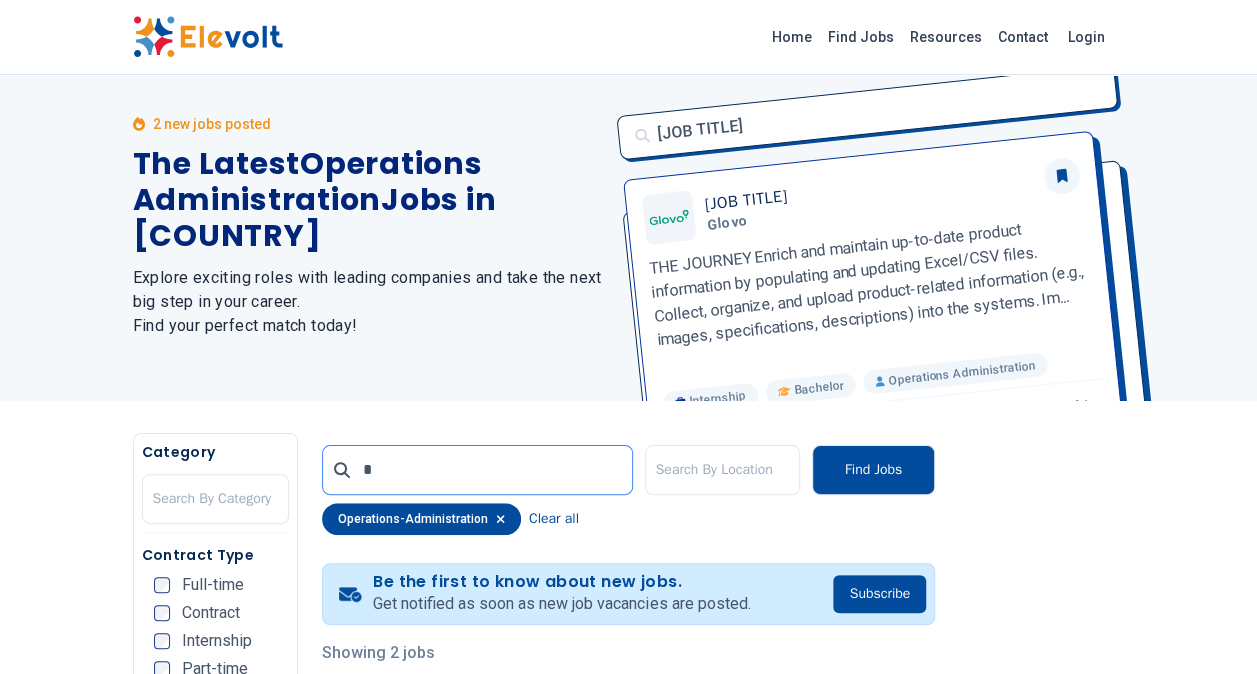 scroll, scrollTop: 0, scrollLeft: 0, axis: both 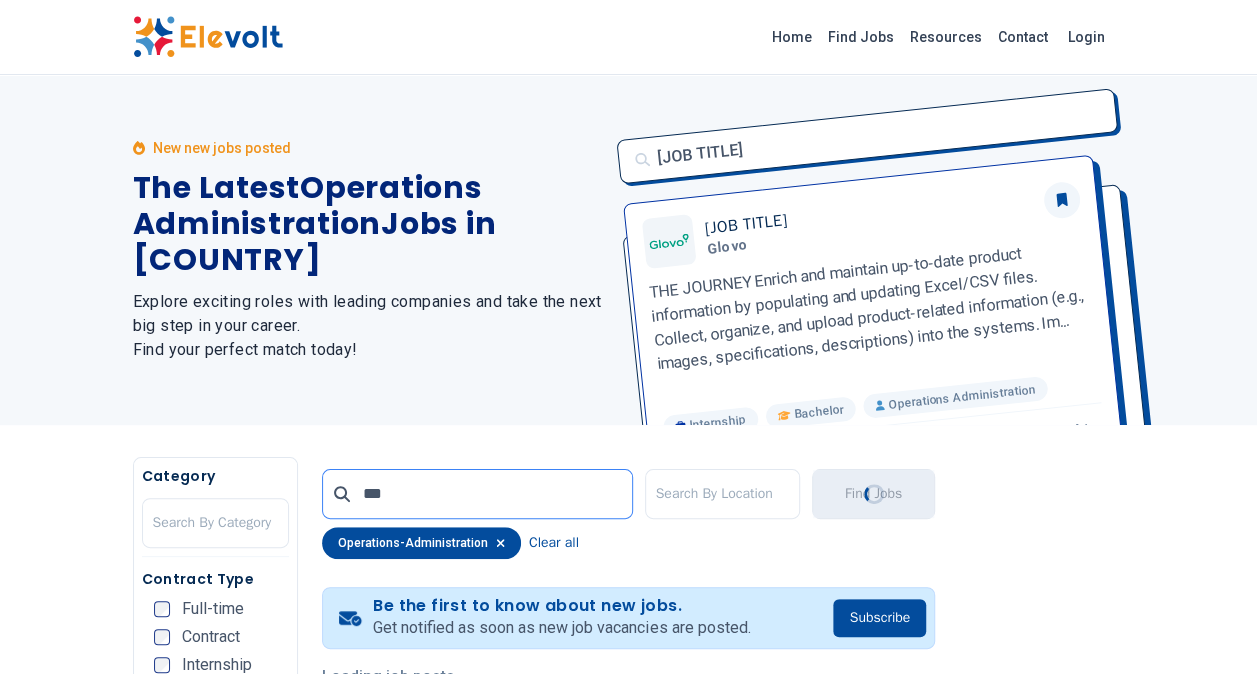 type on "***" 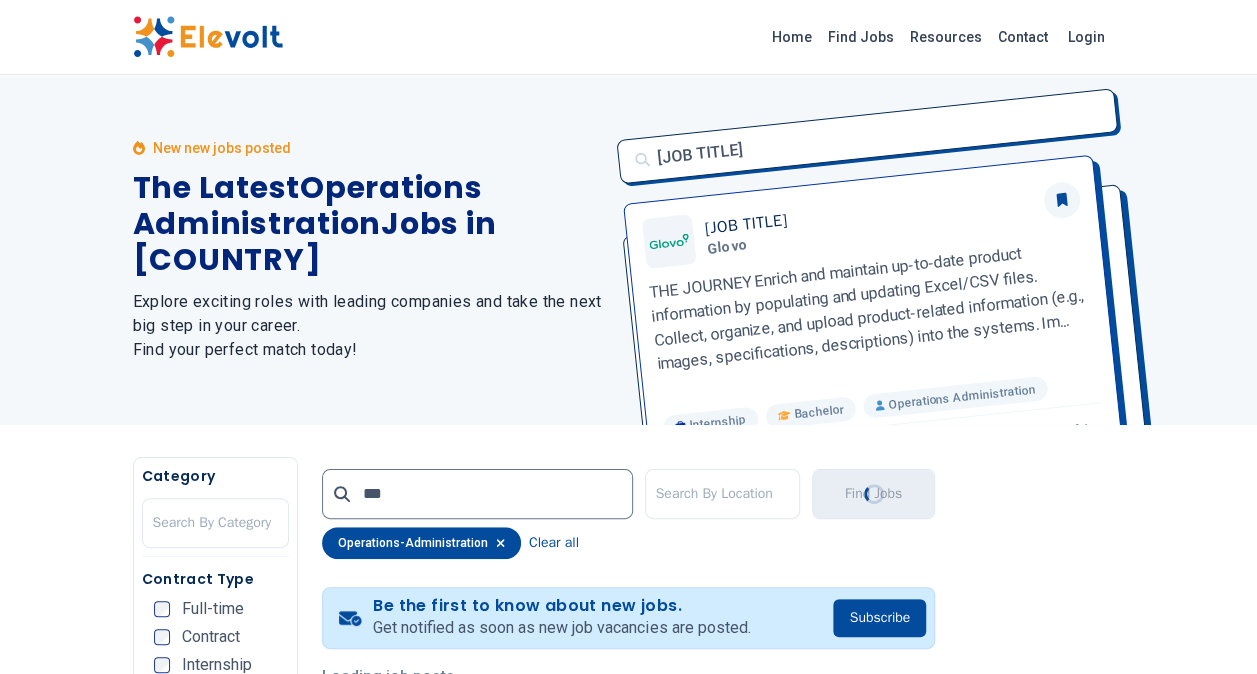 click at bounding box center [342, 494] 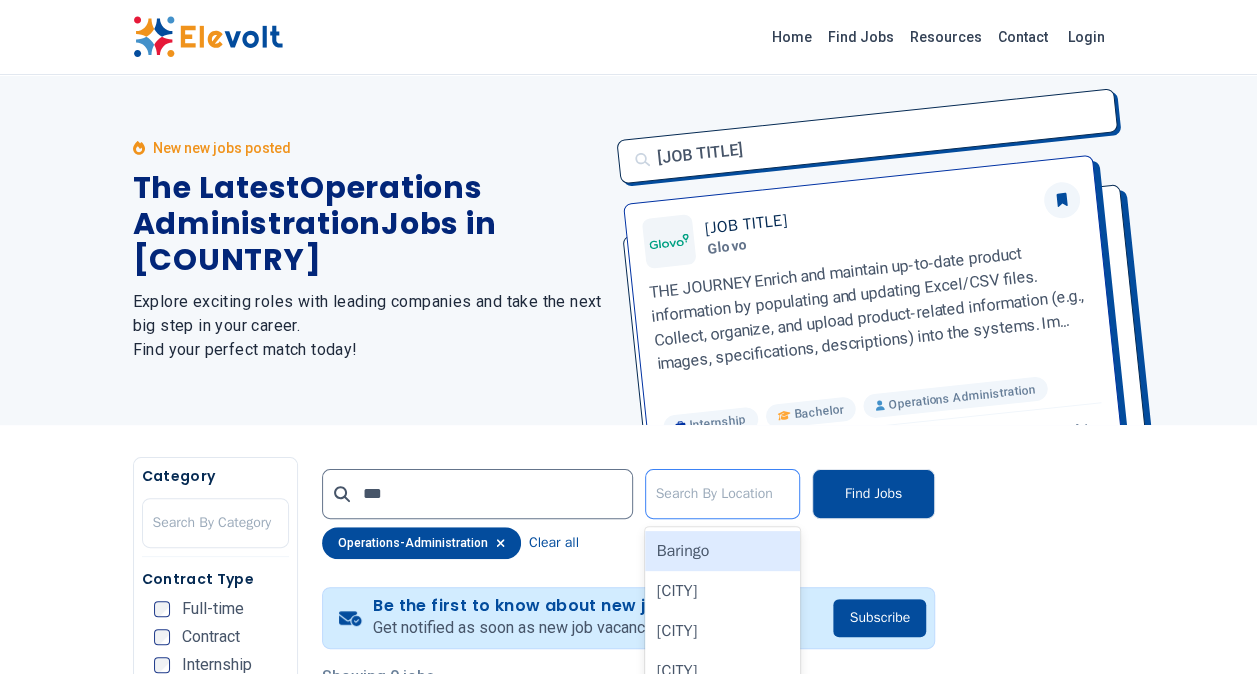 click at bounding box center [722, 494] 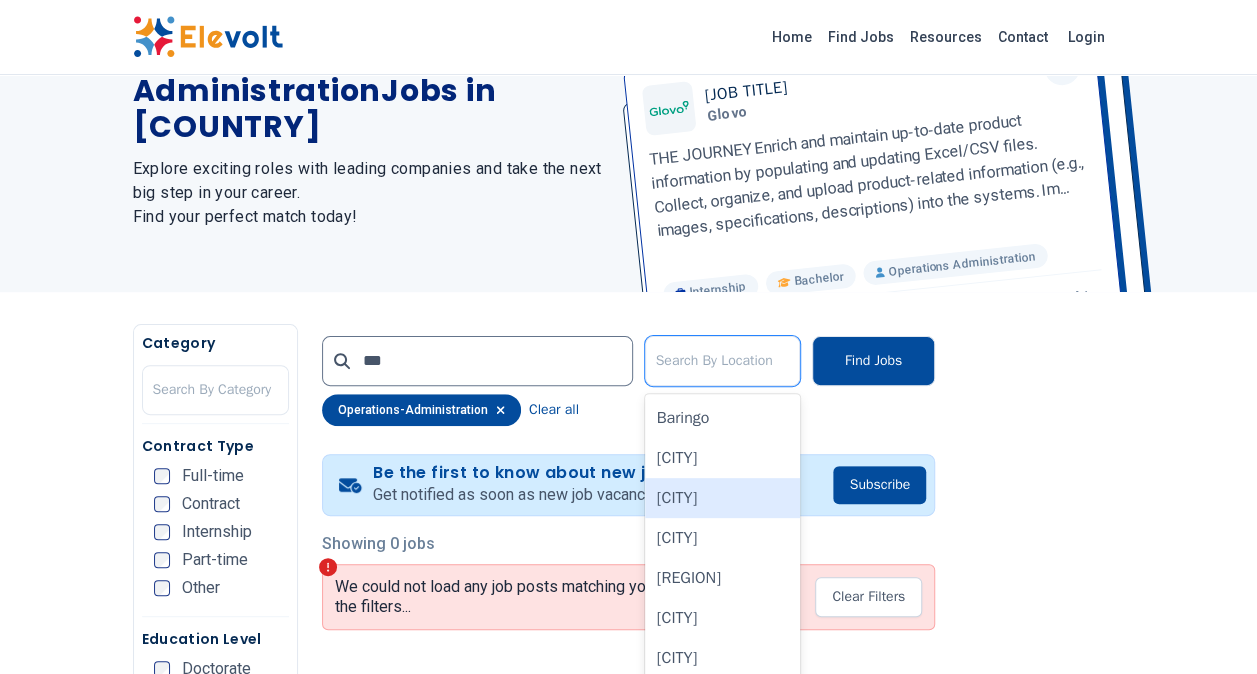 scroll, scrollTop: 160, scrollLeft: 0, axis: vertical 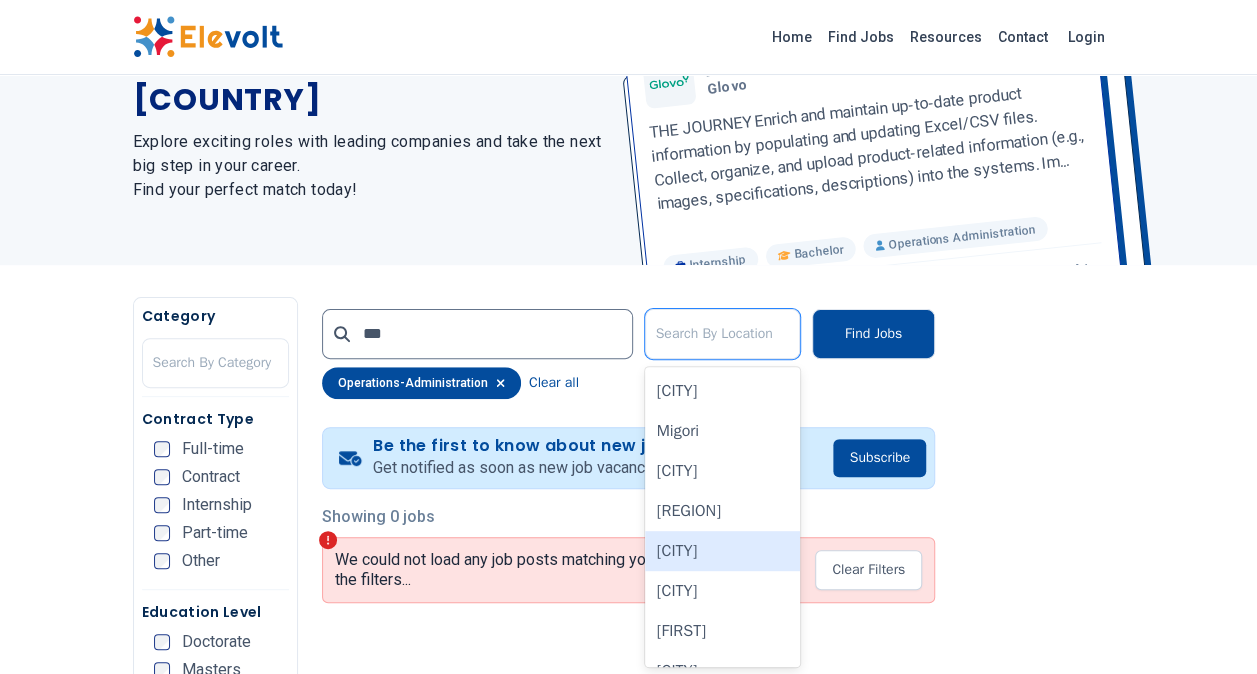 click on "[CITY]" at bounding box center [722, 551] 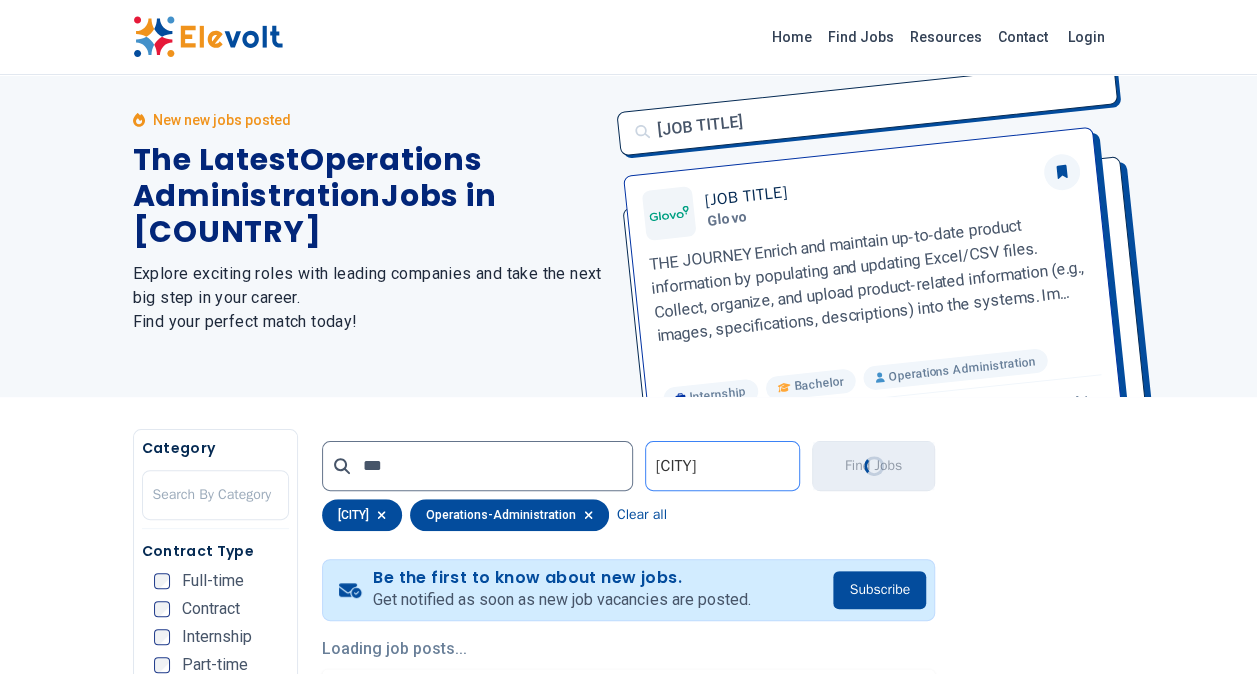 scroll, scrollTop: 0, scrollLeft: 0, axis: both 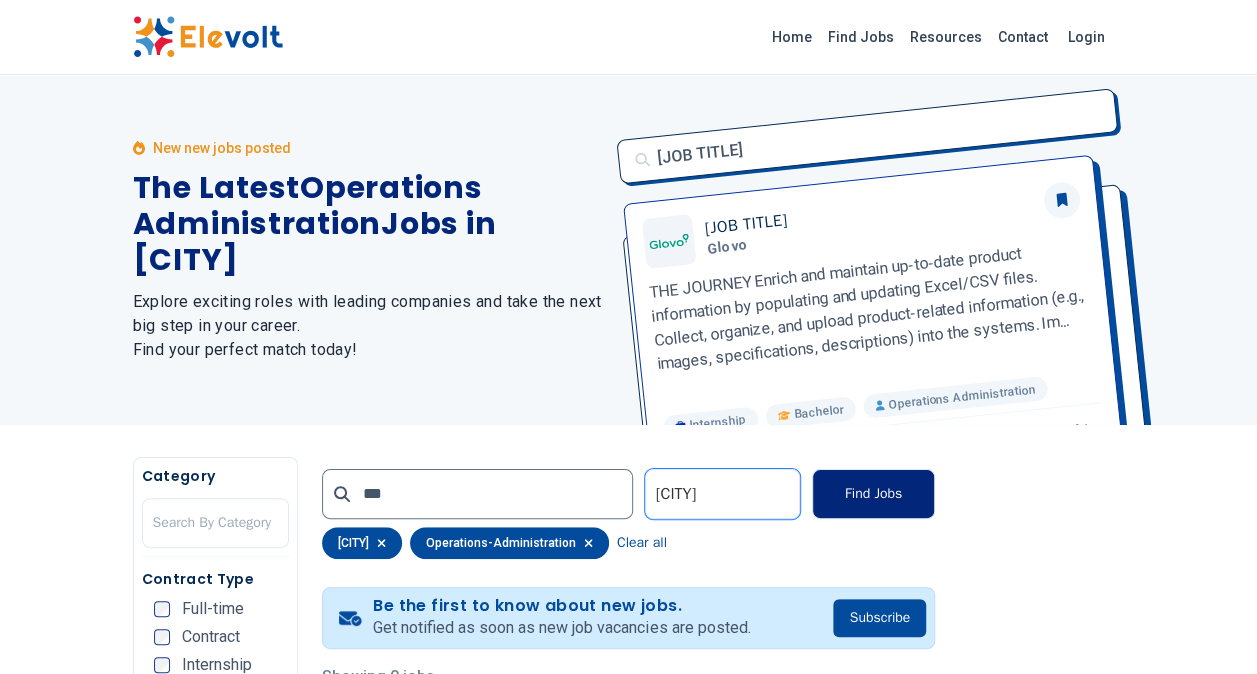 click on "Find Jobs" at bounding box center (873, 494) 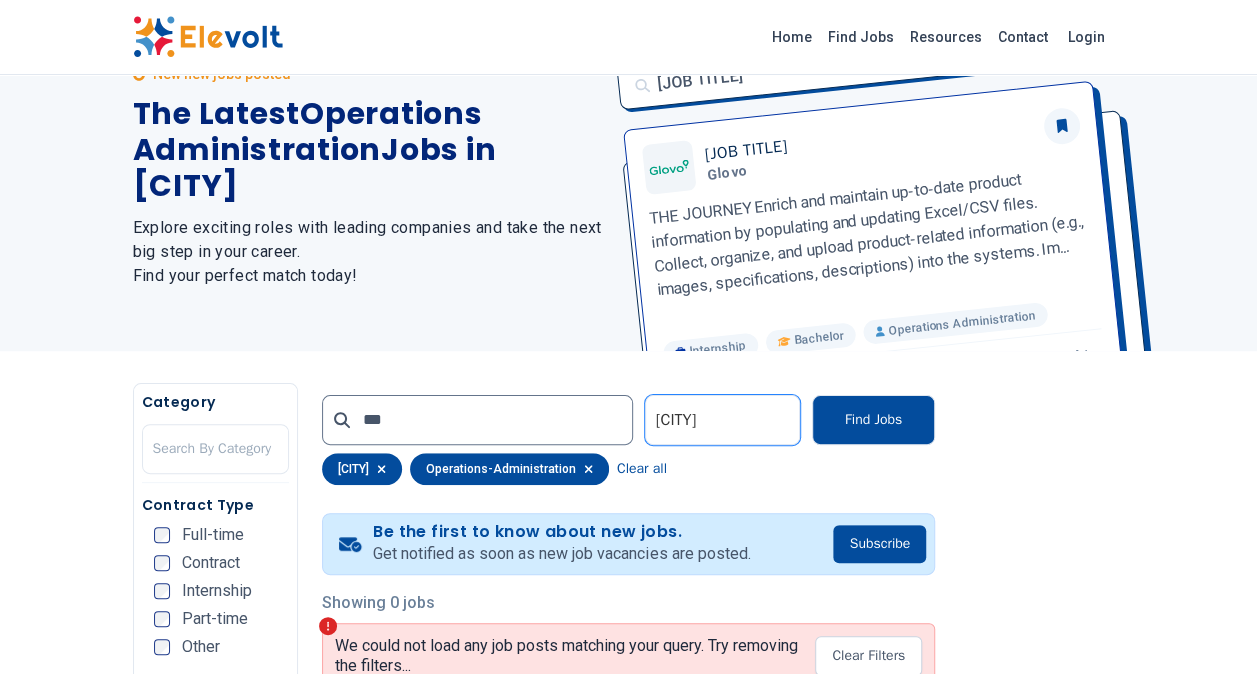 scroll, scrollTop: 0, scrollLeft: 0, axis: both 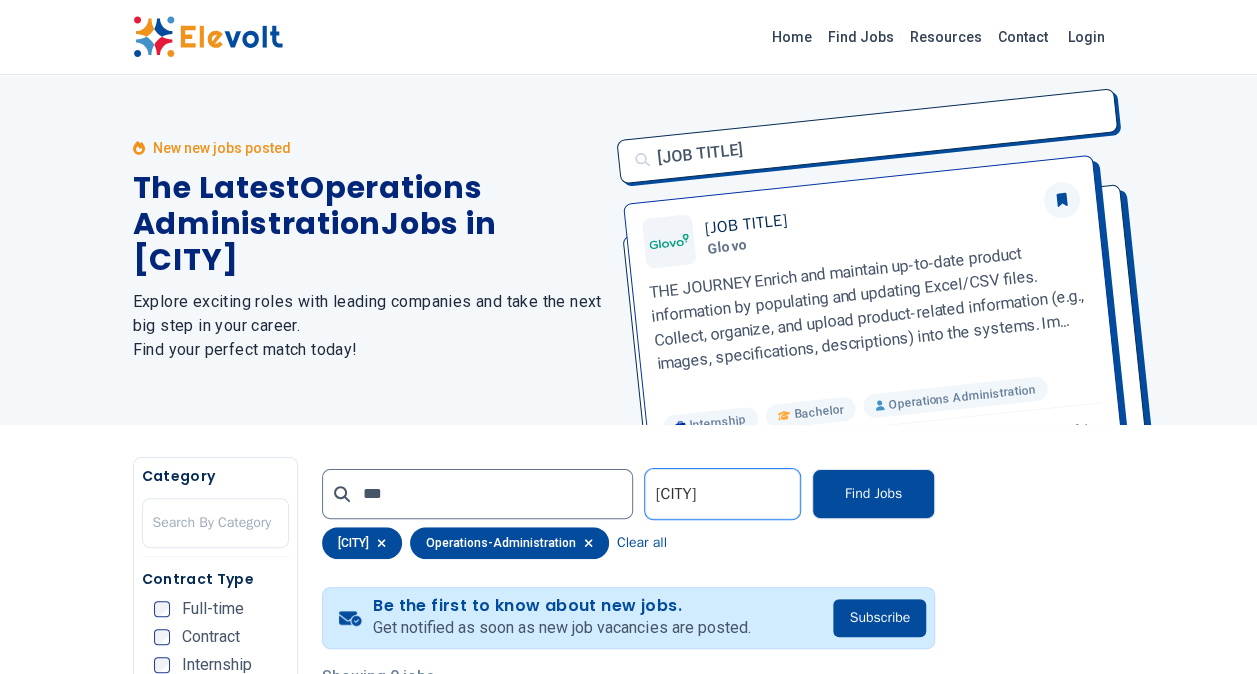click on "operations-administration" at bounding box center (509, 543) 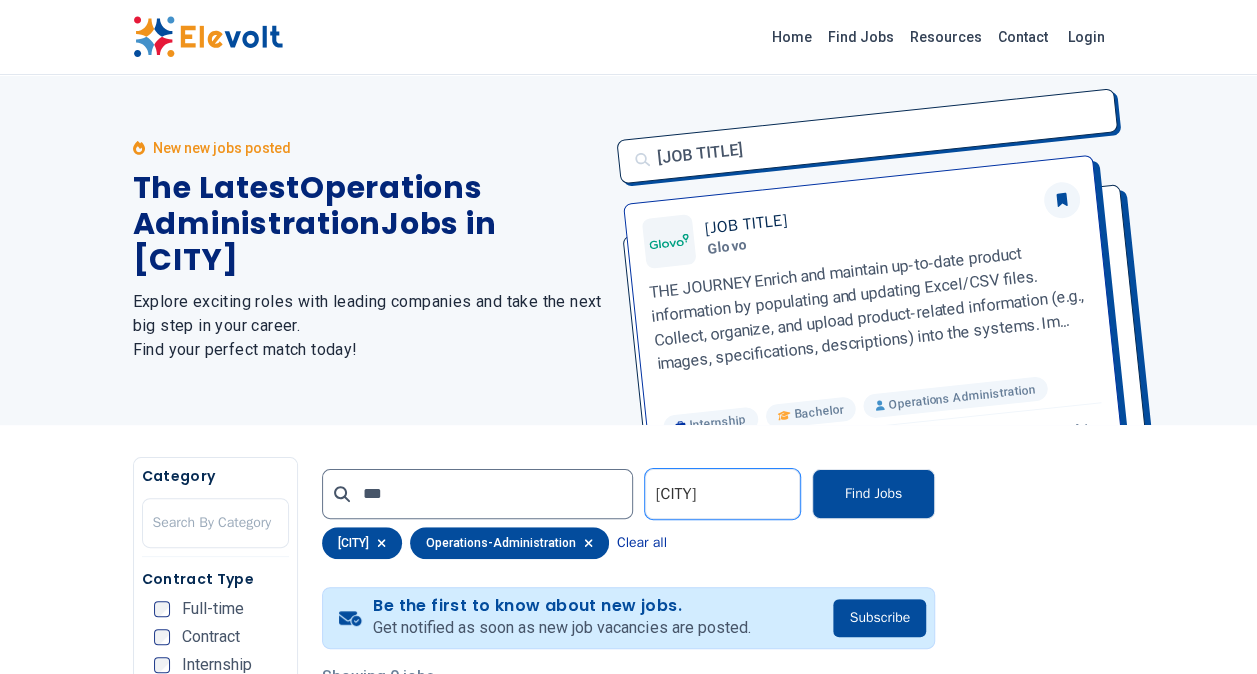 click on "Clear all" at bounding box center (642, 543) 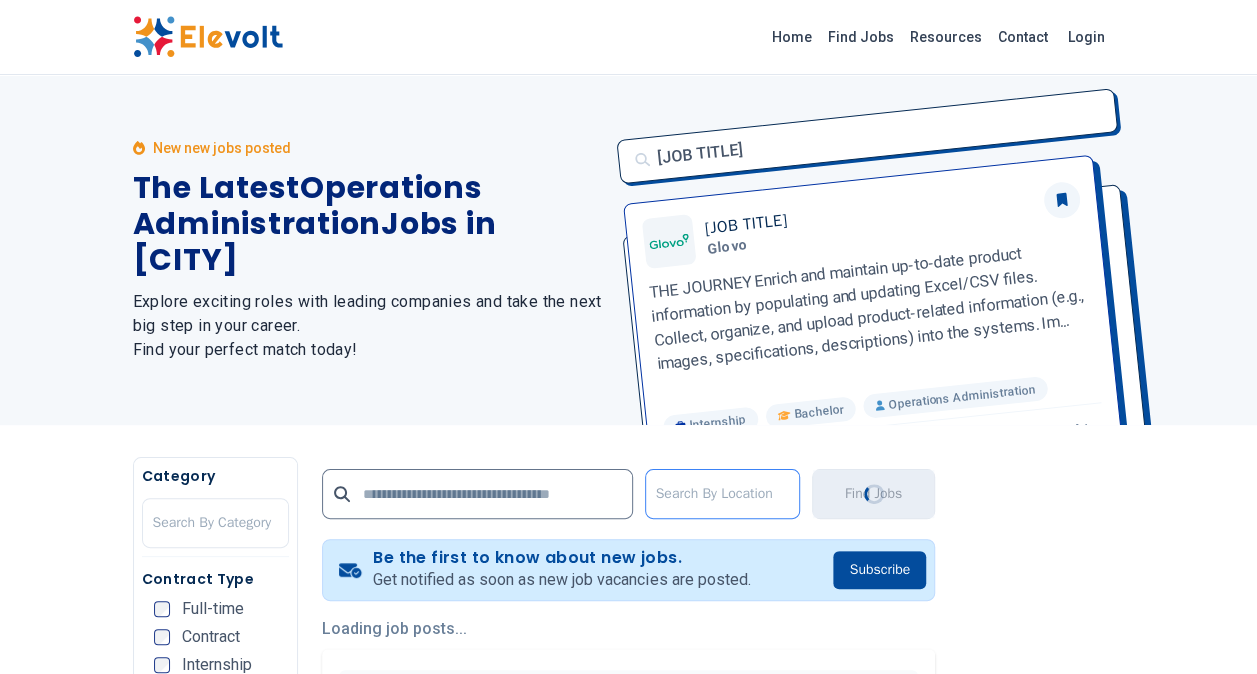 click at bounding box center (722, 494) 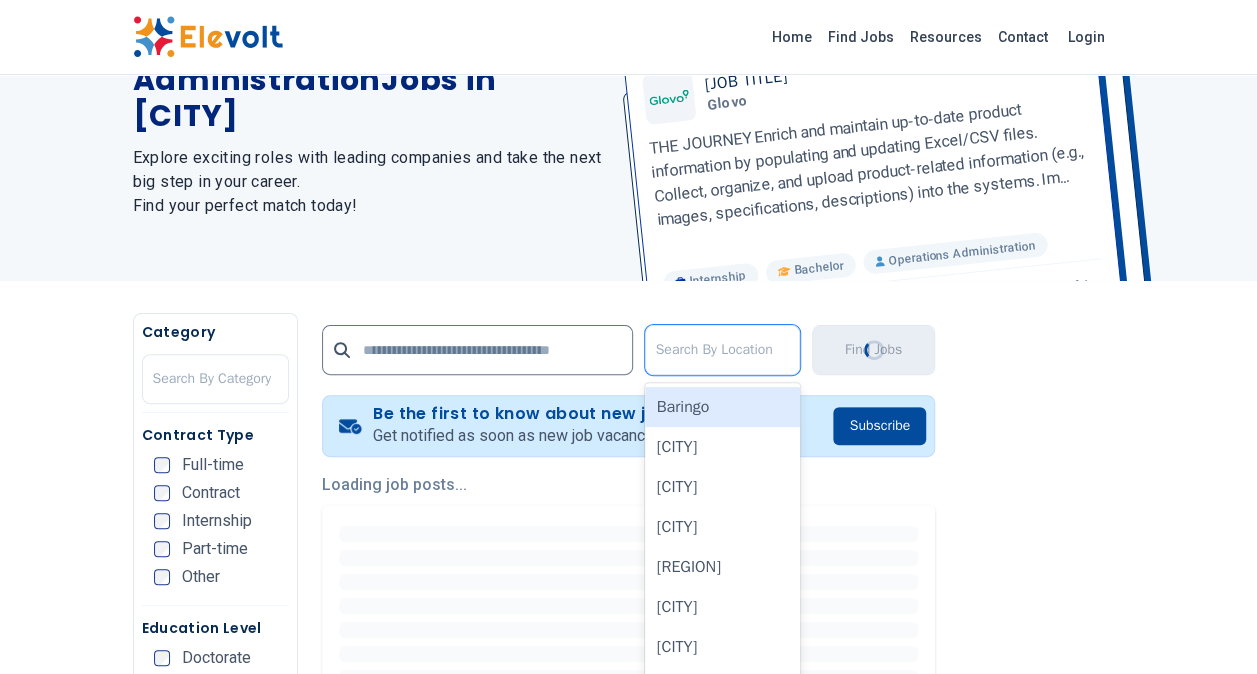 scroll, scrollTop: 160, scrollLeft: 0, axis: vertical 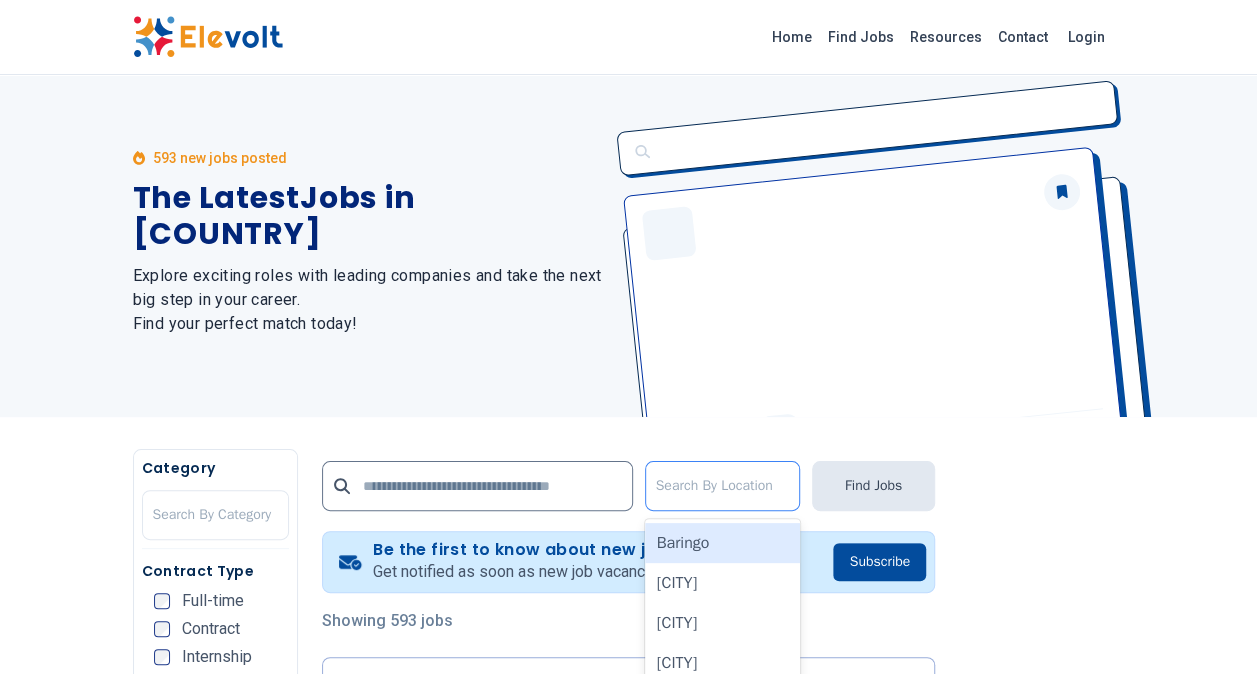 click at bounding box center [722, 486] 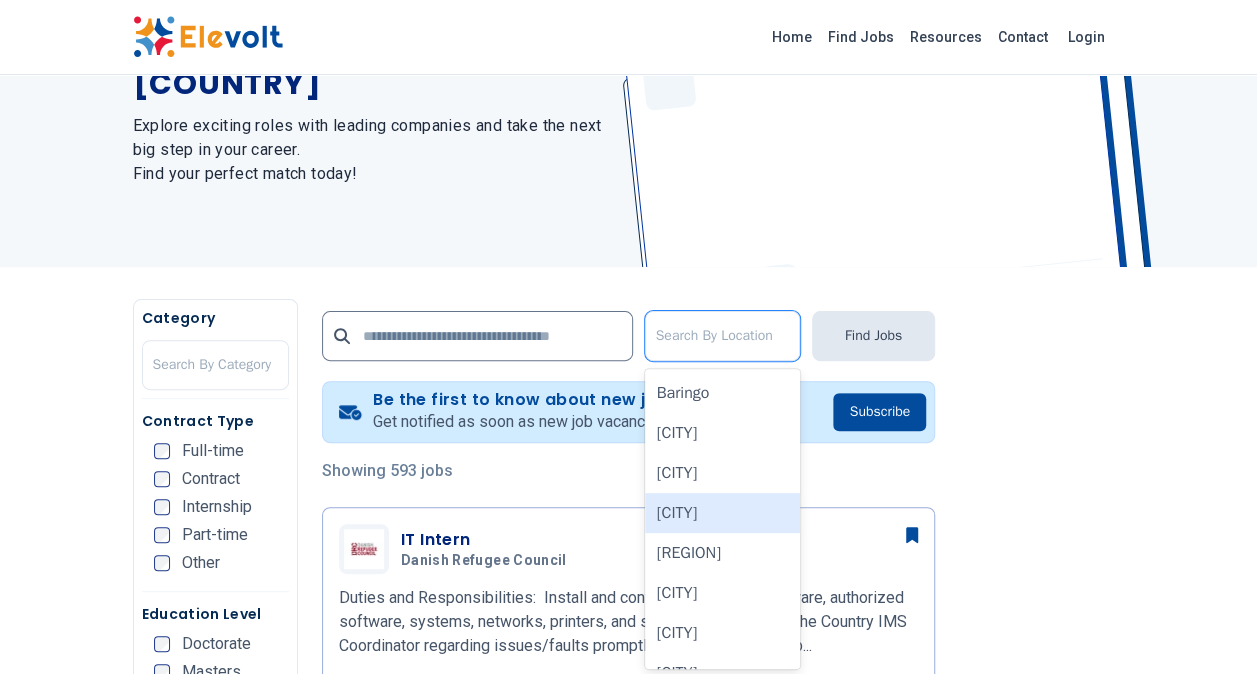 scroll, scrollTop: 160, scrollLeft: 0, axis: vertical 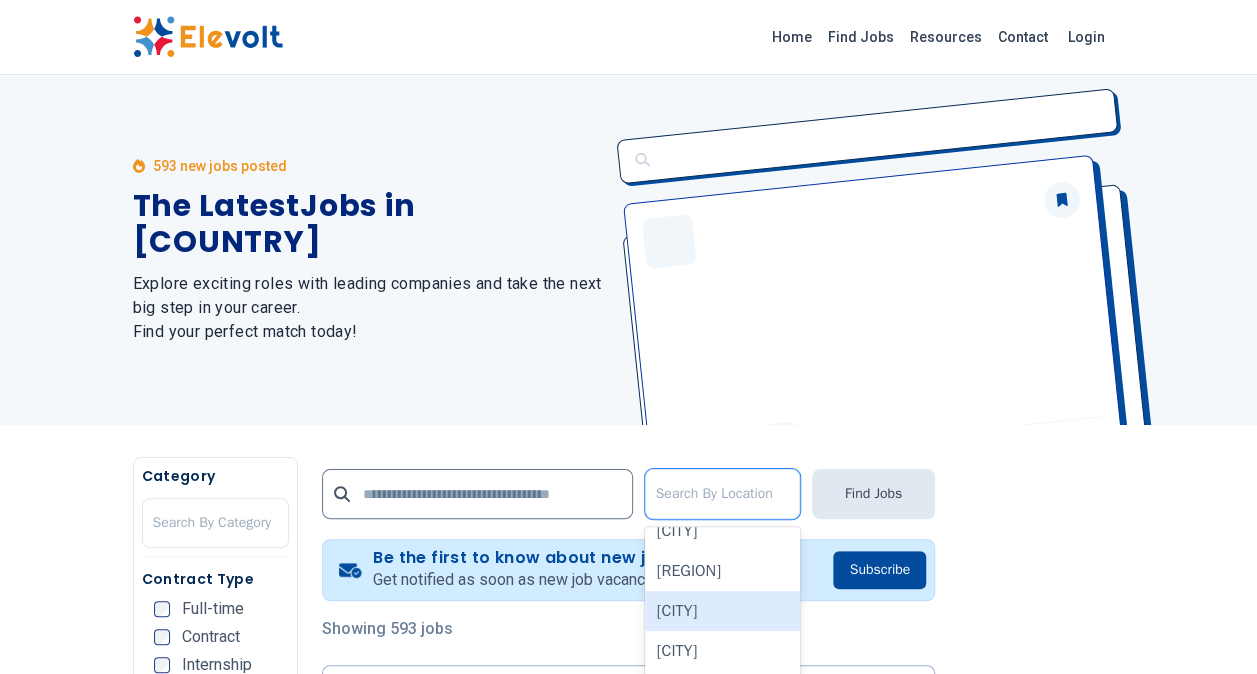 click on "[CITY]" at bounding box center [722, 611] 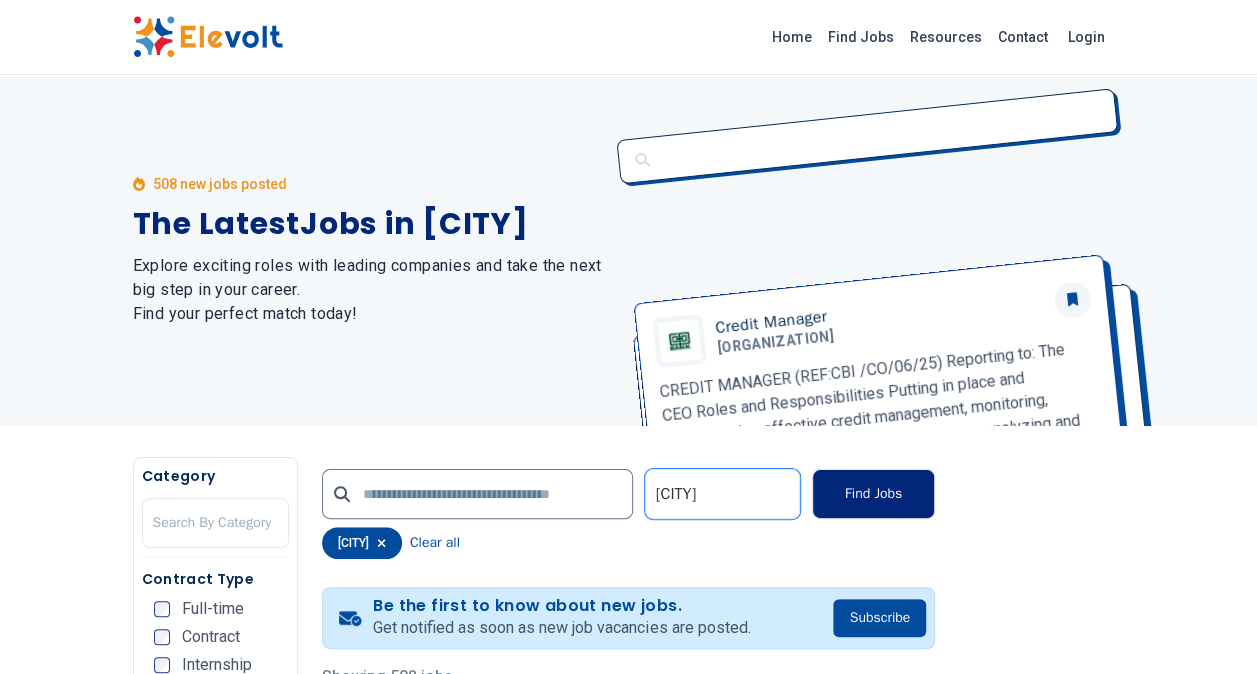 click on "Find Jobs" at bounding box center (873, 494) 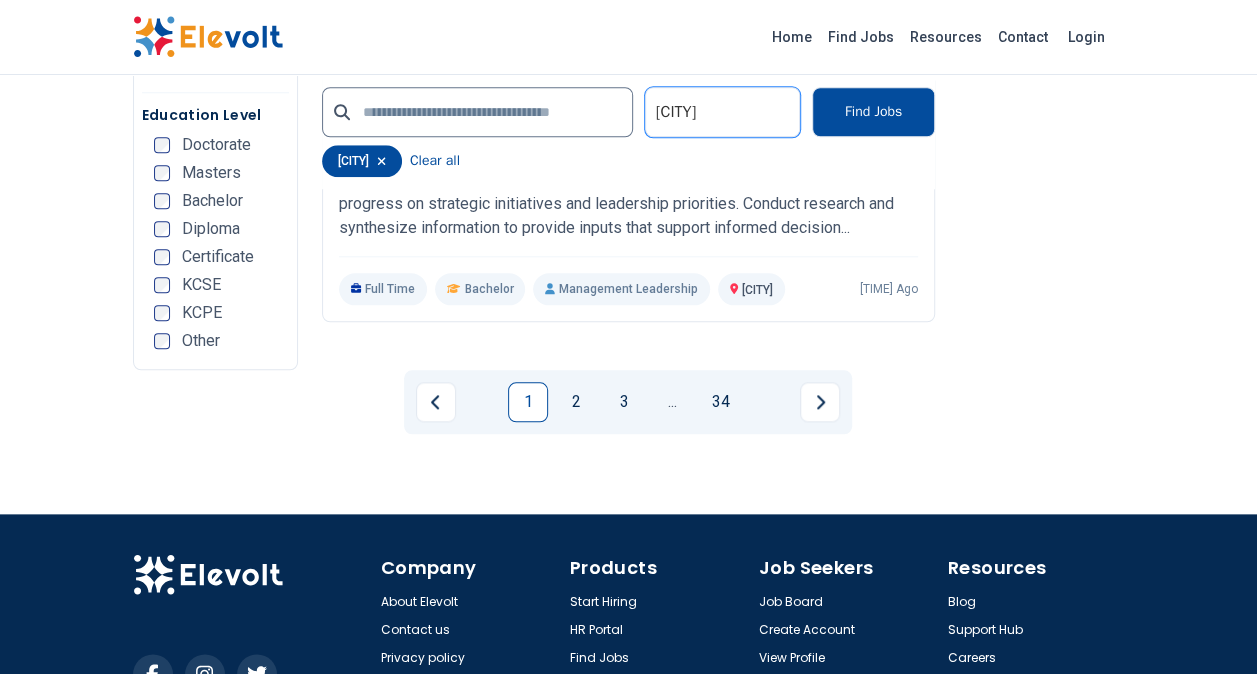scroll, scrollTop: 4700, scrollLeft: 0, axis: vertical 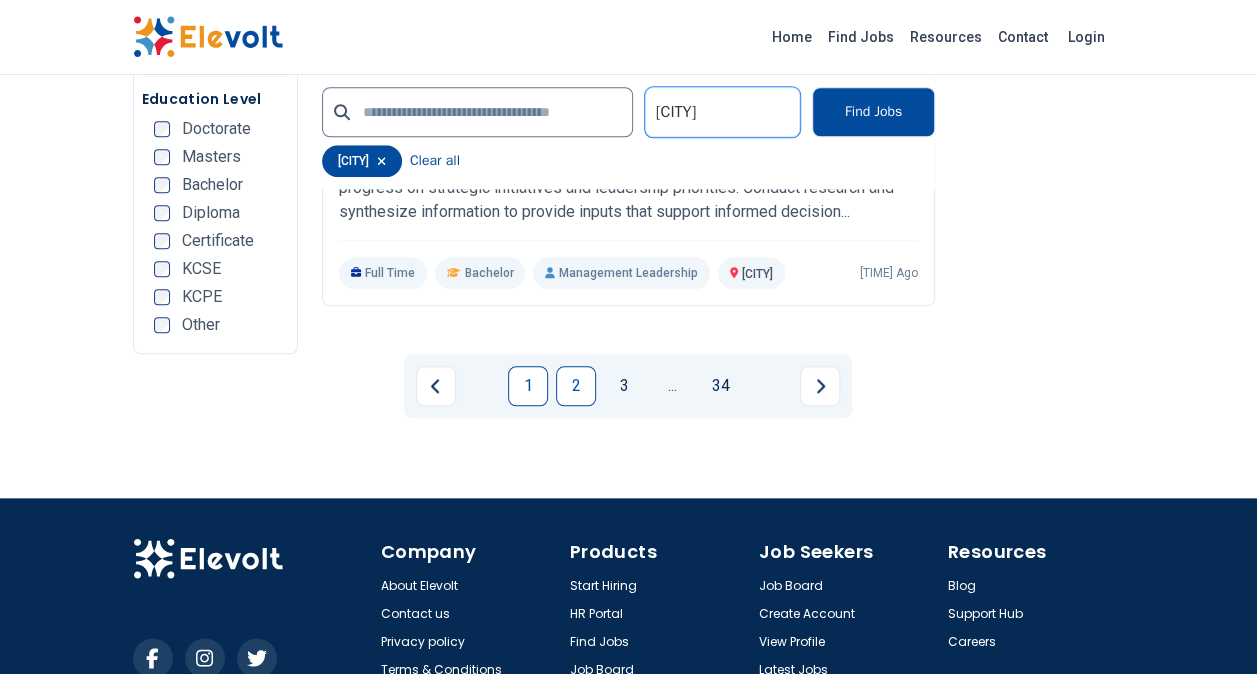 click on "2" at bounding box center [576, 386] 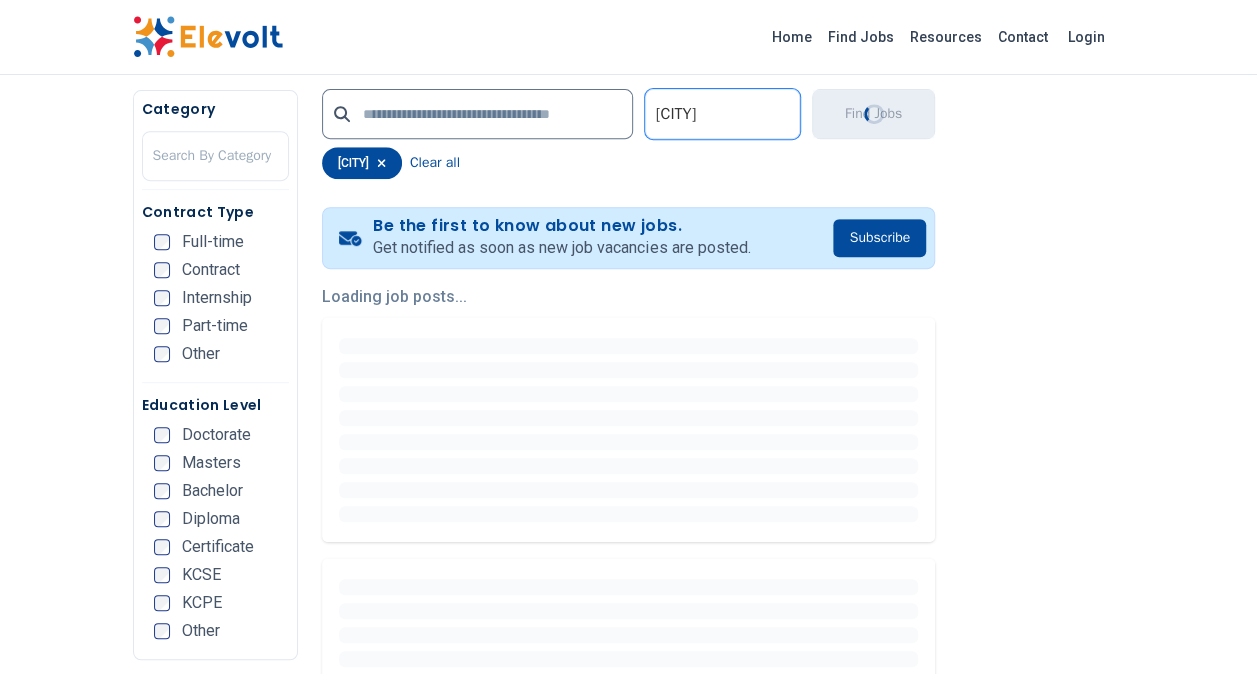 scroll, scrollTop: 400, scrollLeft: 0, axis: vertical 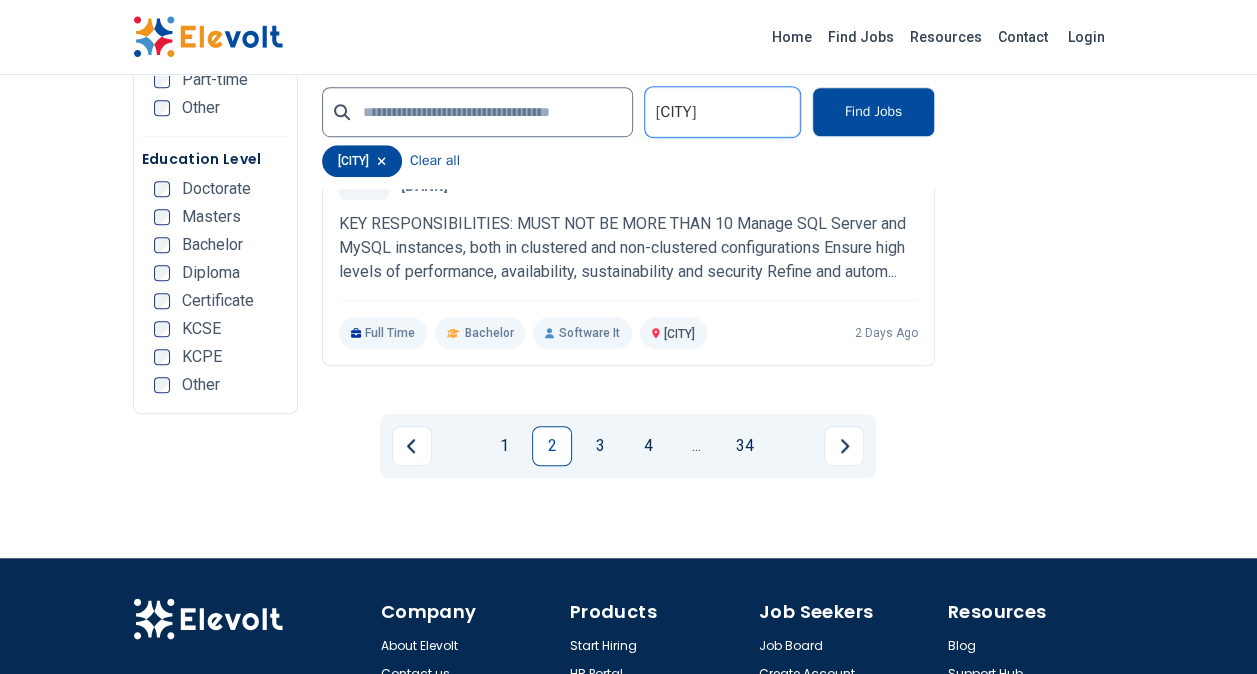 click on "3" at bounding box center [600, 446] 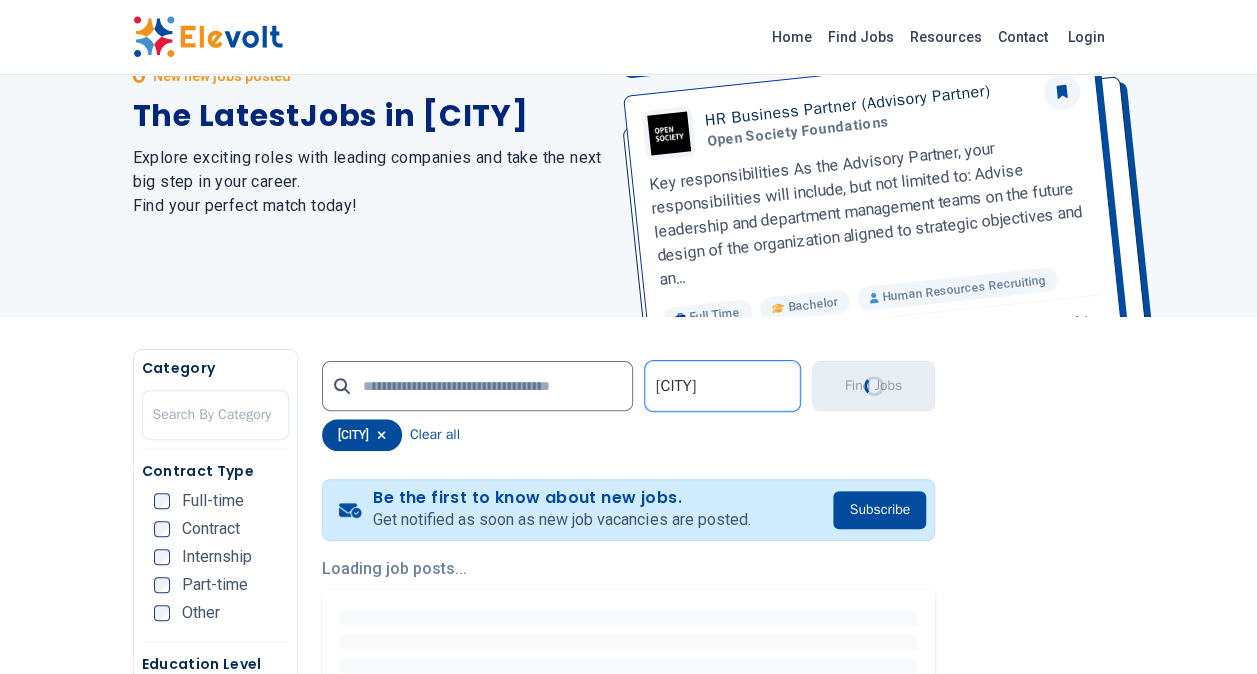 scroll, scrollTop: 500, scrollLeft: 0, axis: vertical 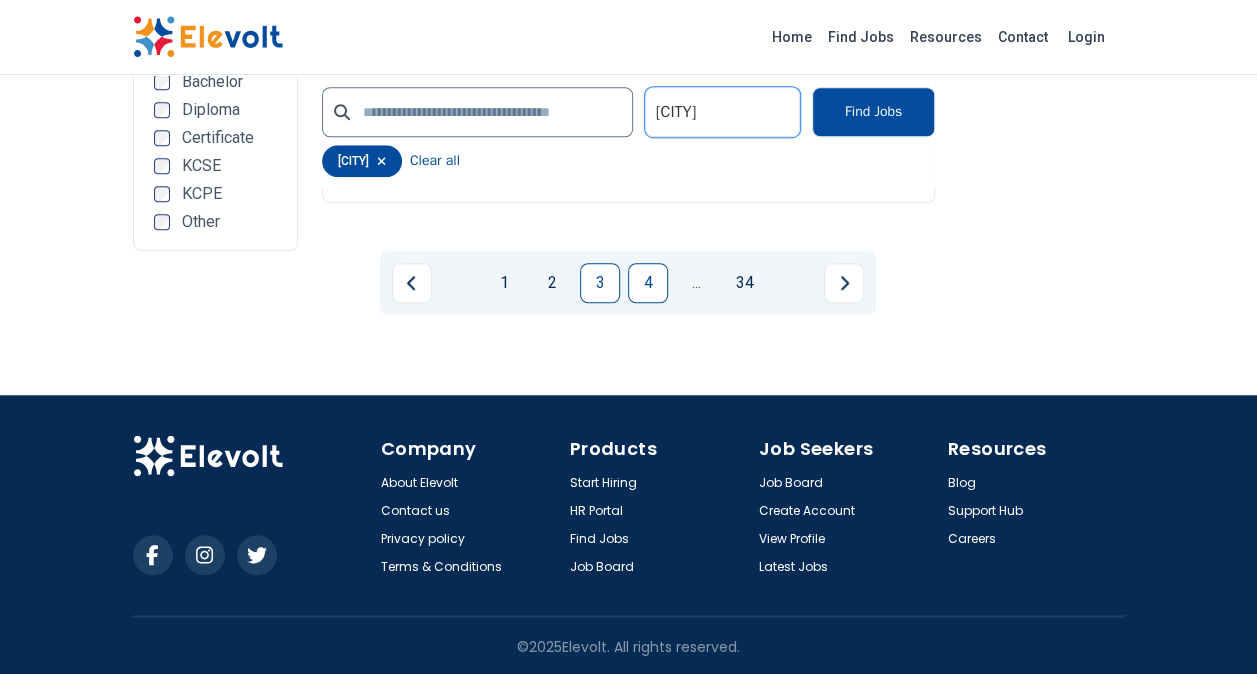 click on "4" at bounding box center (648, 283) 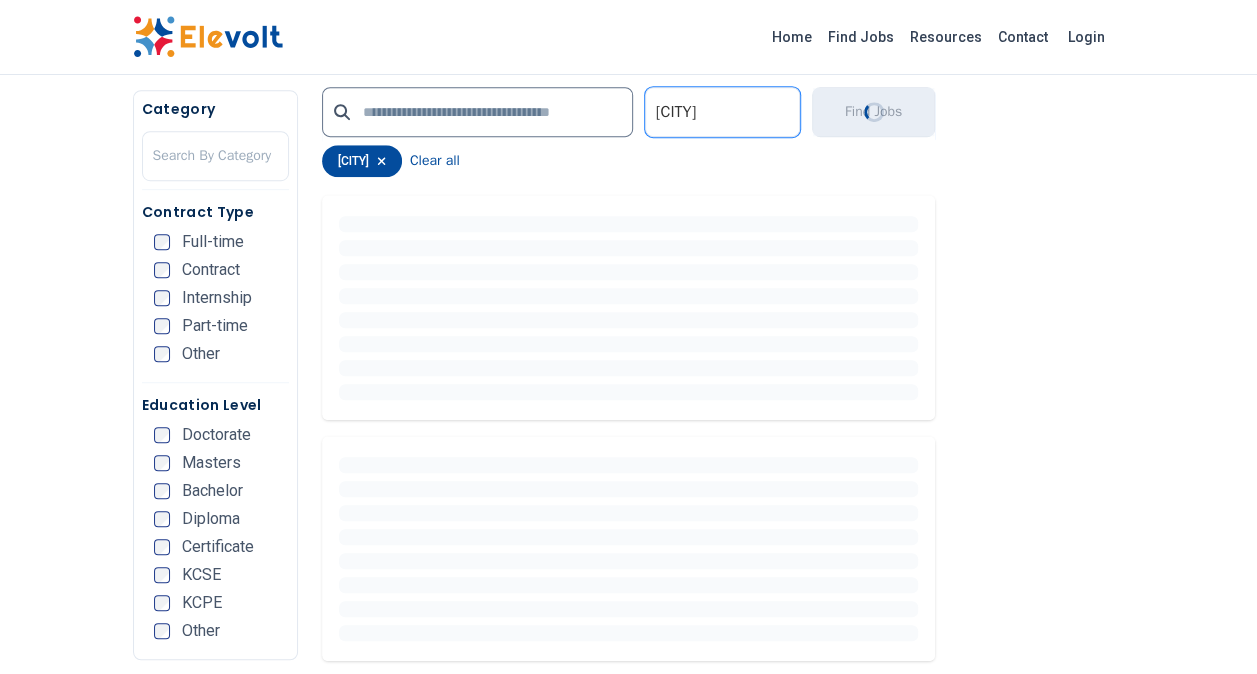 scroll, scrollTop: 700, scrollLeft: 0, axis: vertical 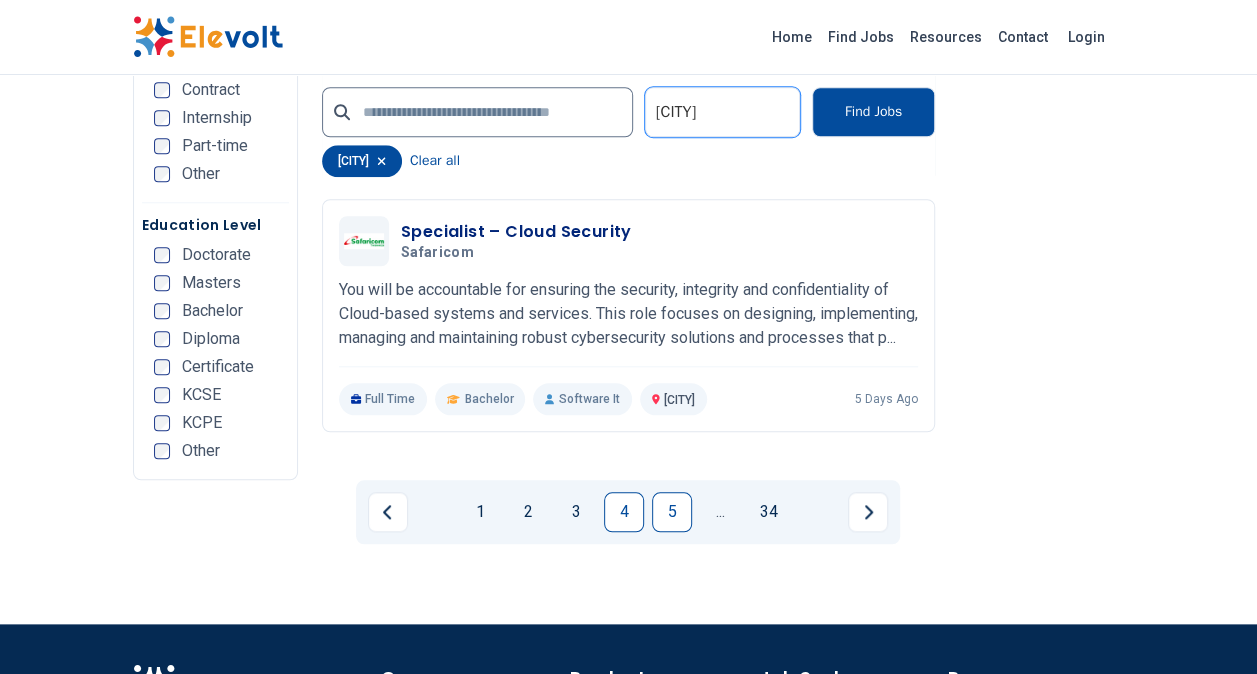 click on "5" at bounding box center [672, 512] 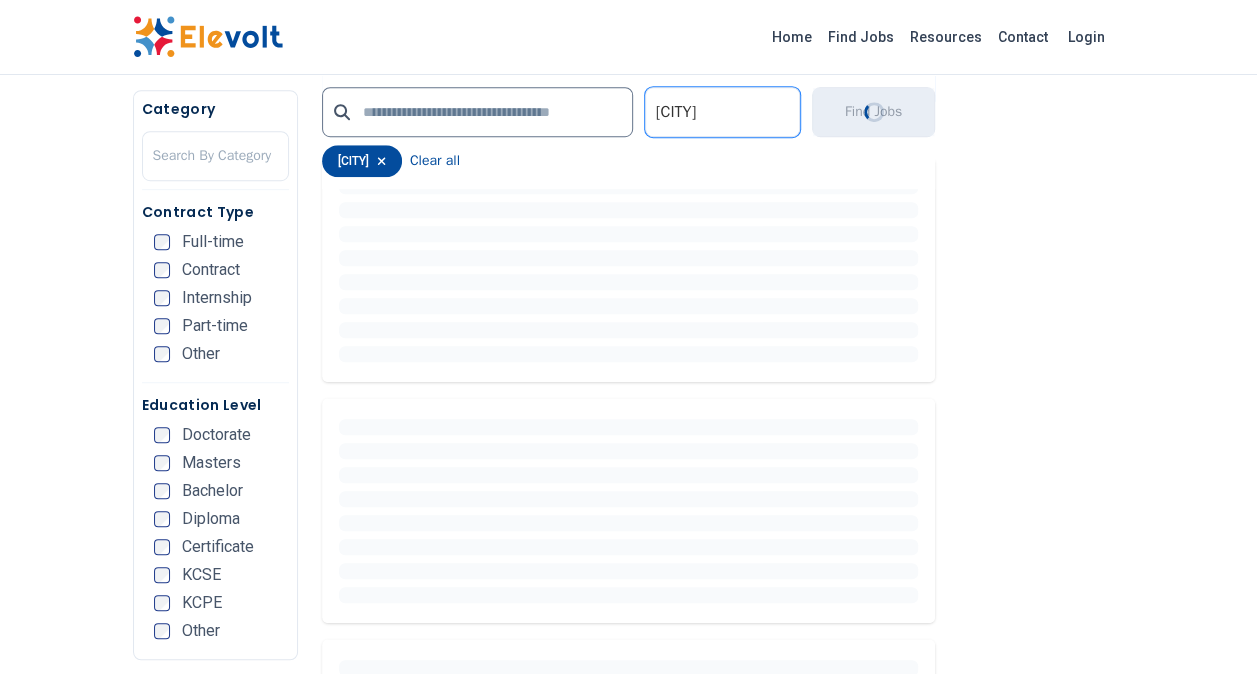 scroll, scrollTop: 600, scrollLeft: 0, axis: vertical 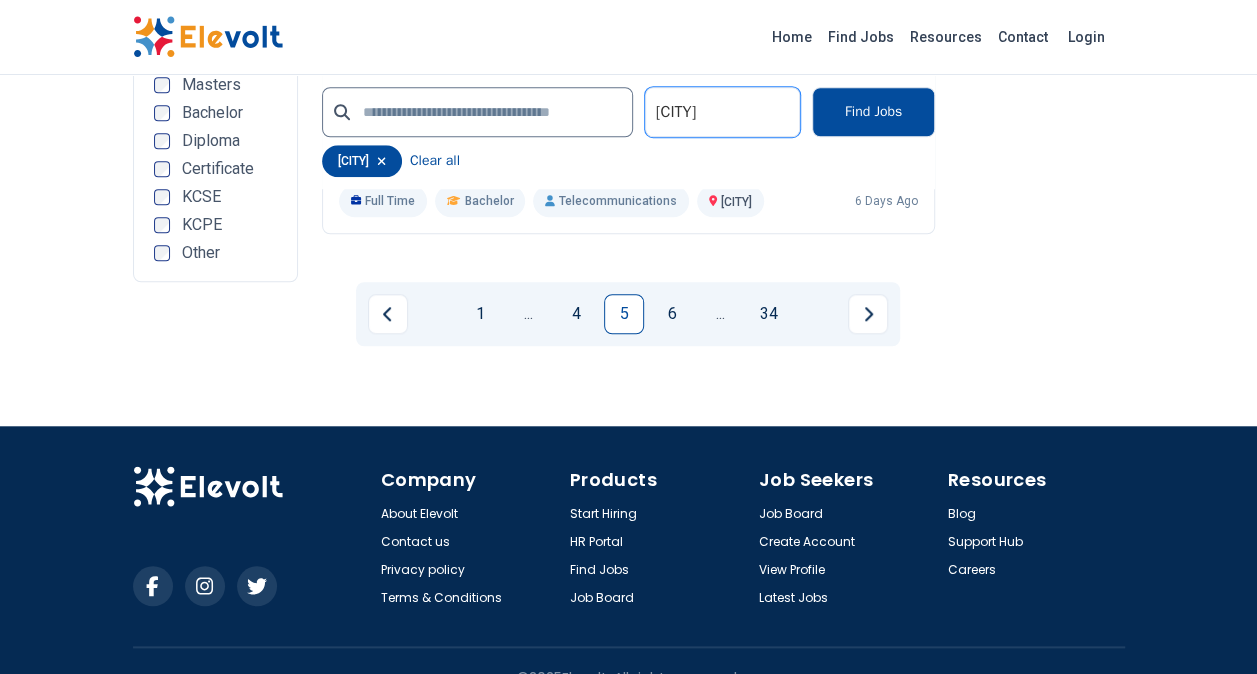 click on "6" at bounding box center [672, 314] 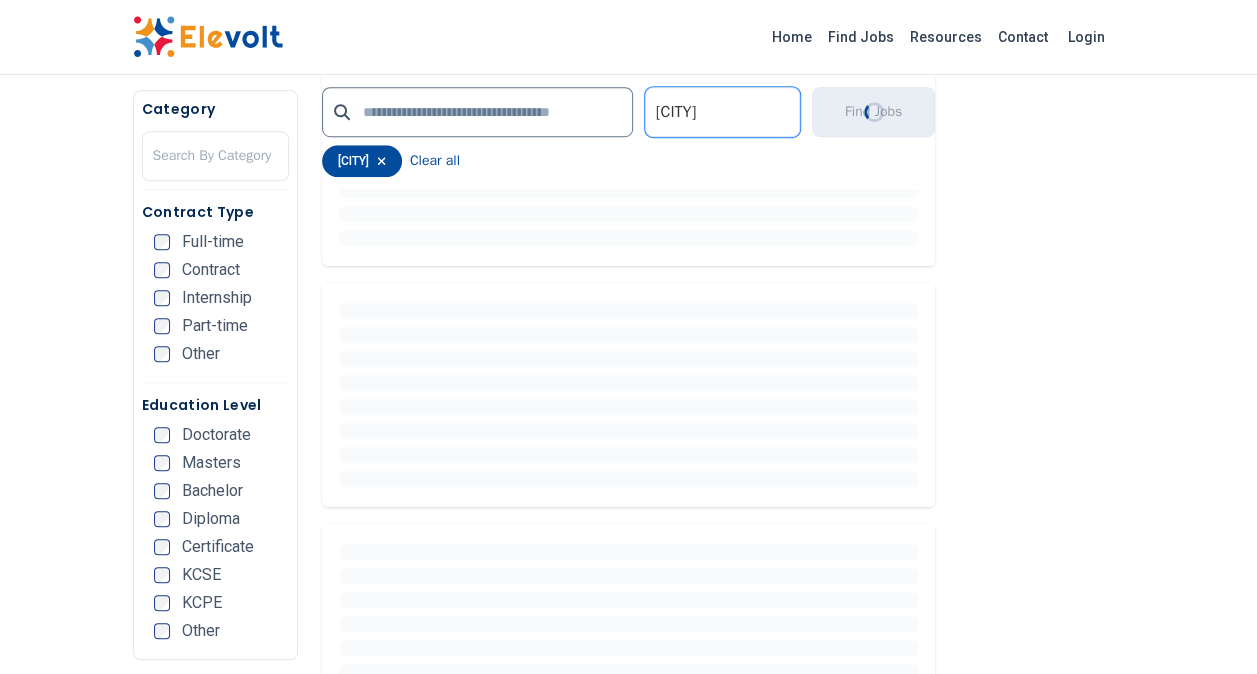 scroll, scrollTop: 700, scrollLeft: 0, axis: vertical 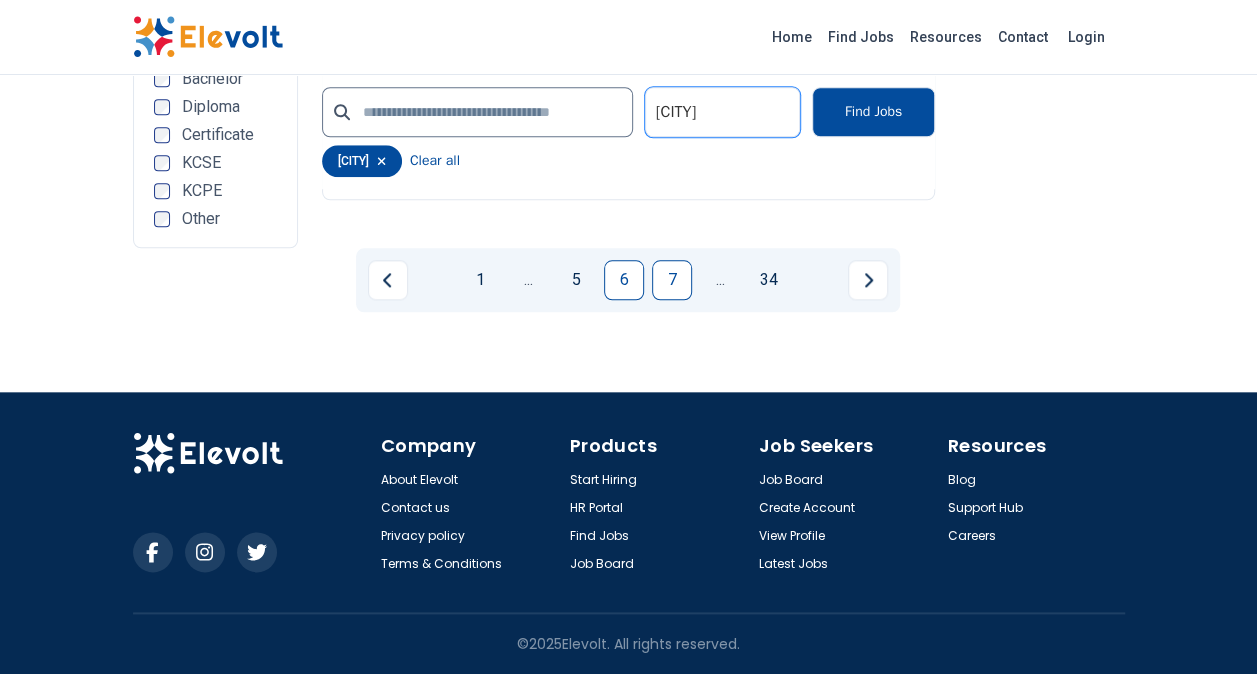 click on "7" at bounding box center (672, 280) 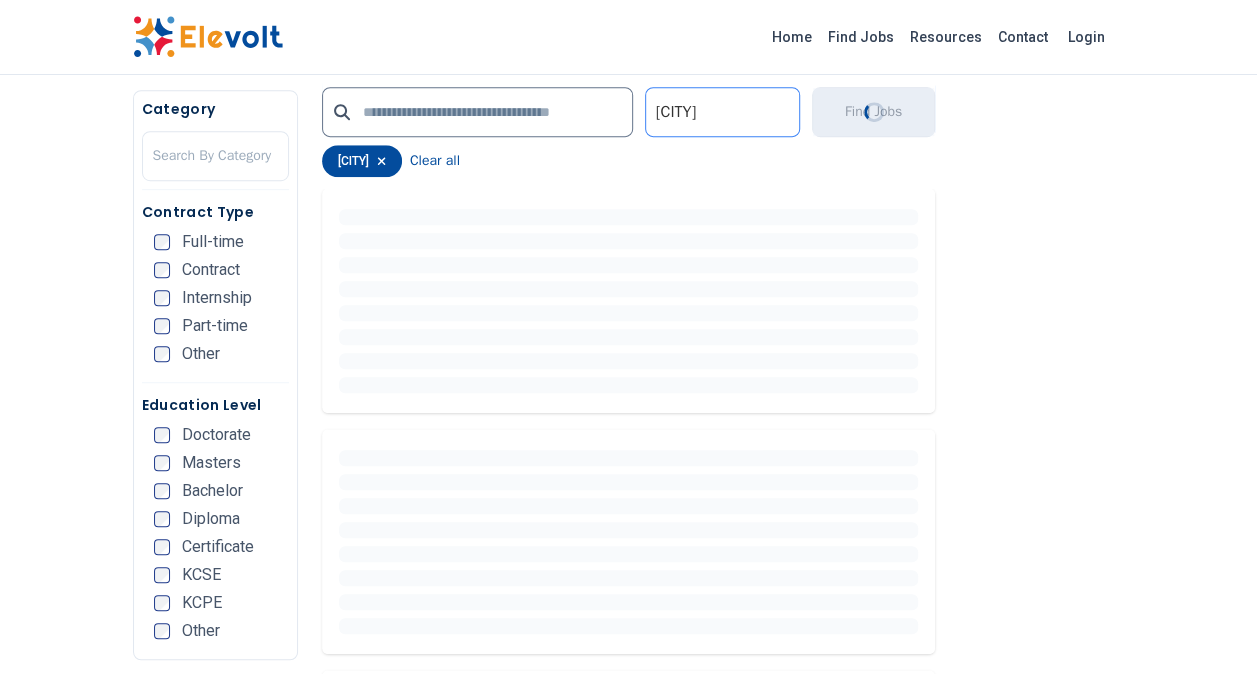 scroll, scrollTop: 598, scrollLeft: 0, axis: vertical 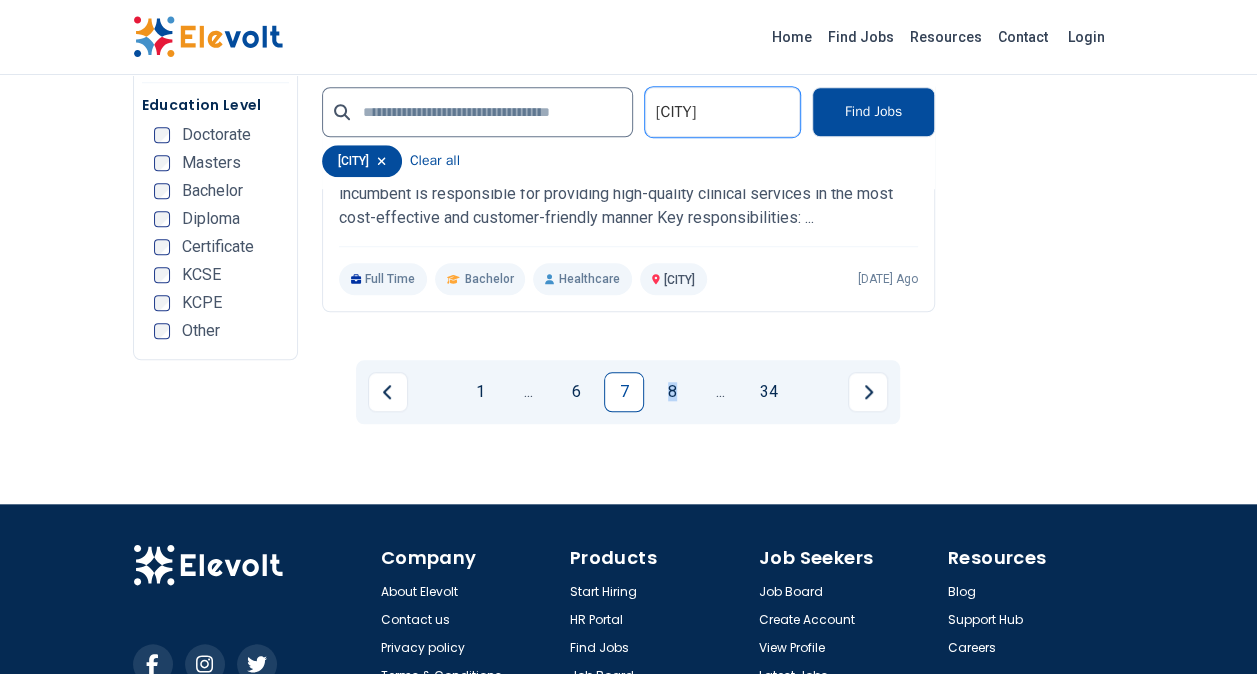 drag, startPoint x: 670, startPoint y: 450, endPoint x: 683, endPoint y: 450, distance: 13 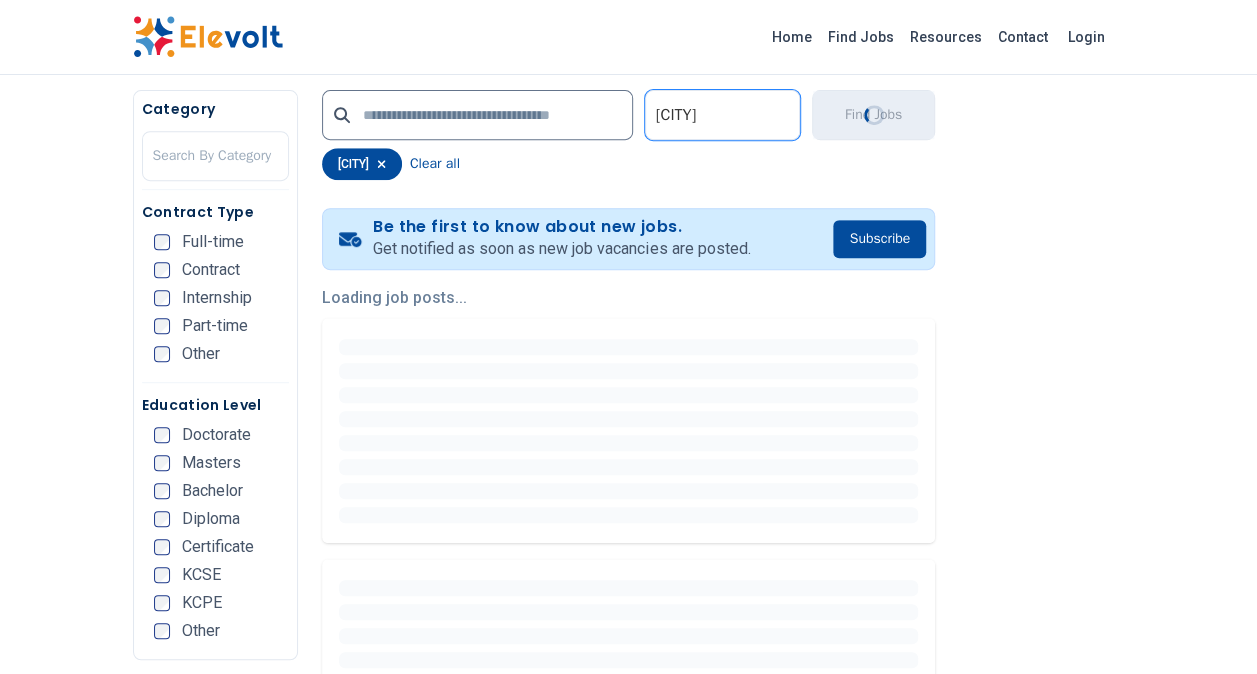 scroll, scrollTop: 400, scrollLeft: 0, axis: vertical 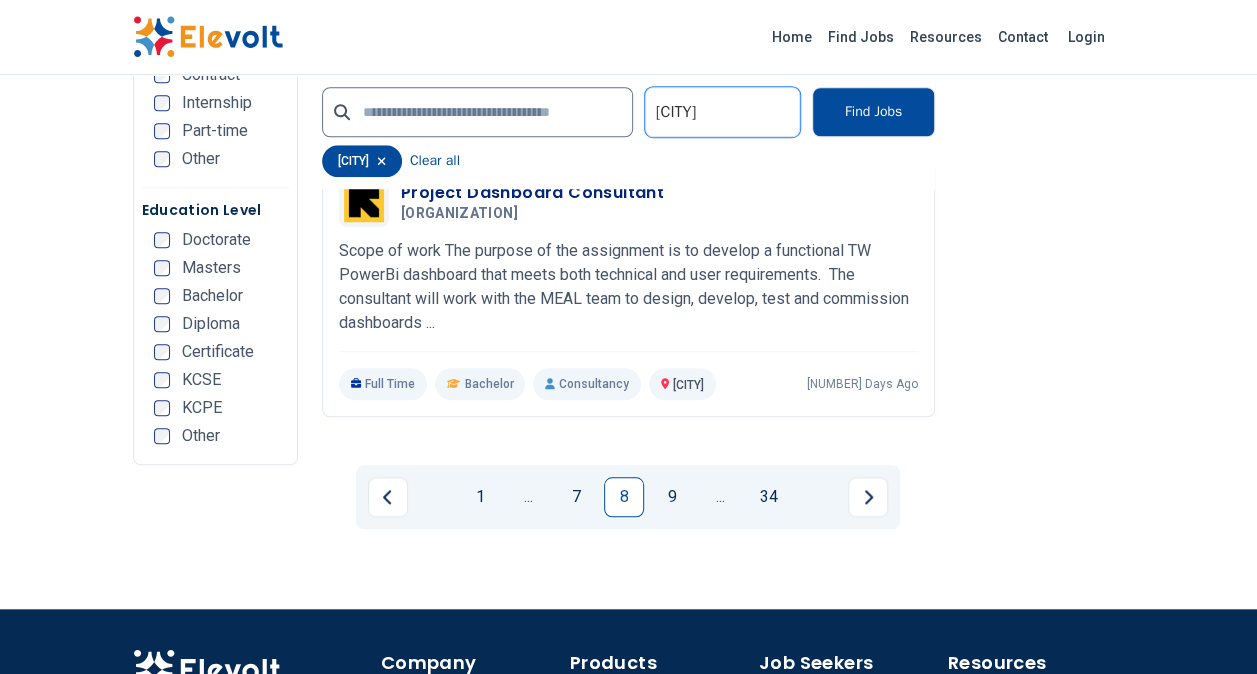 click on "9" at bounding box center (672, 497) 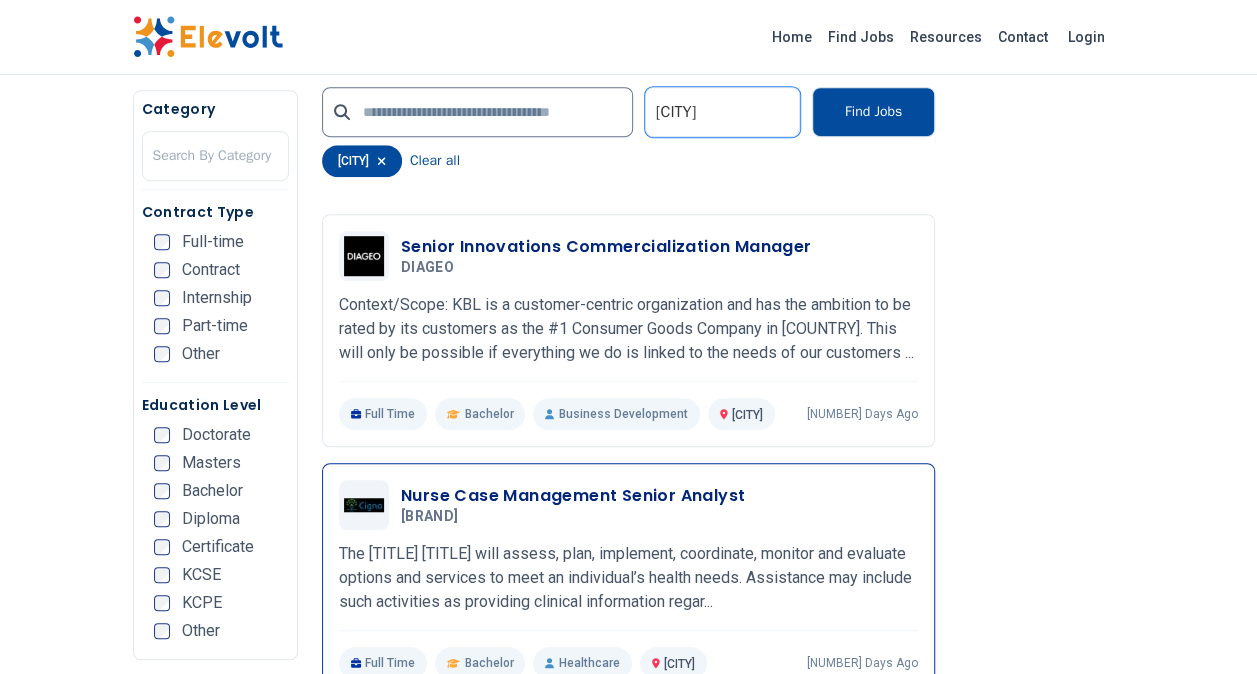 scroll, scrollTop: 500, scrollLeft: 0, axis: vertical 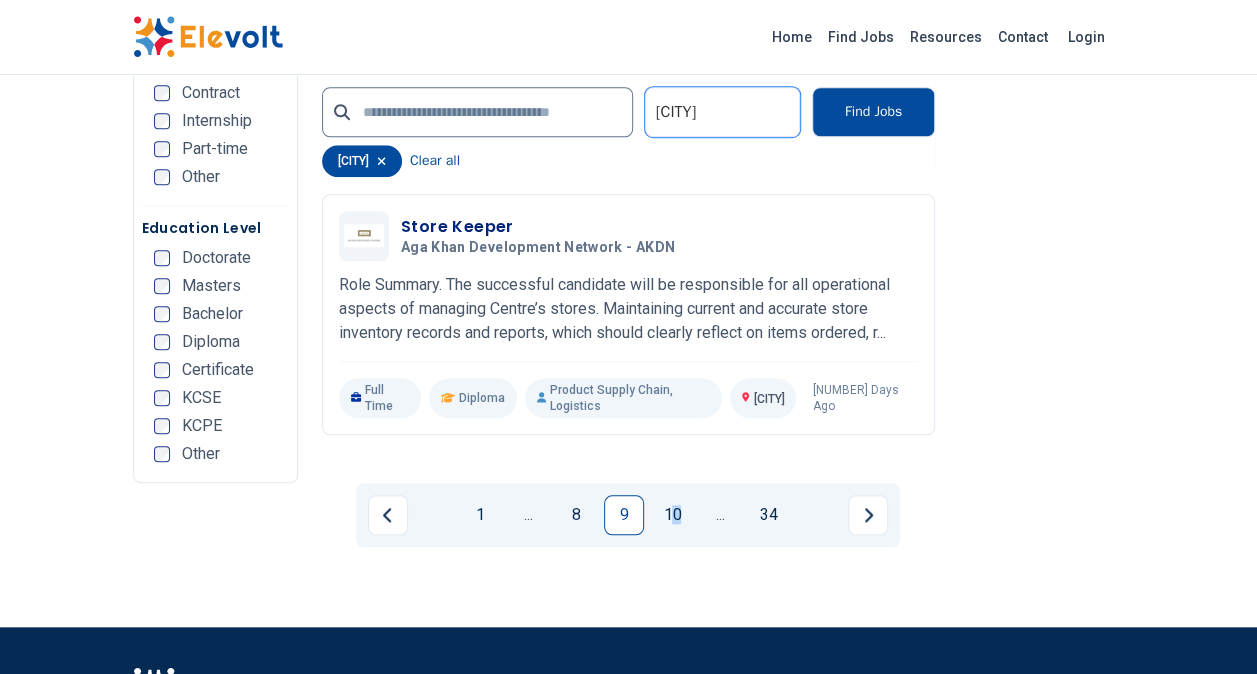 click on "10" at bounding box center [672, 515] 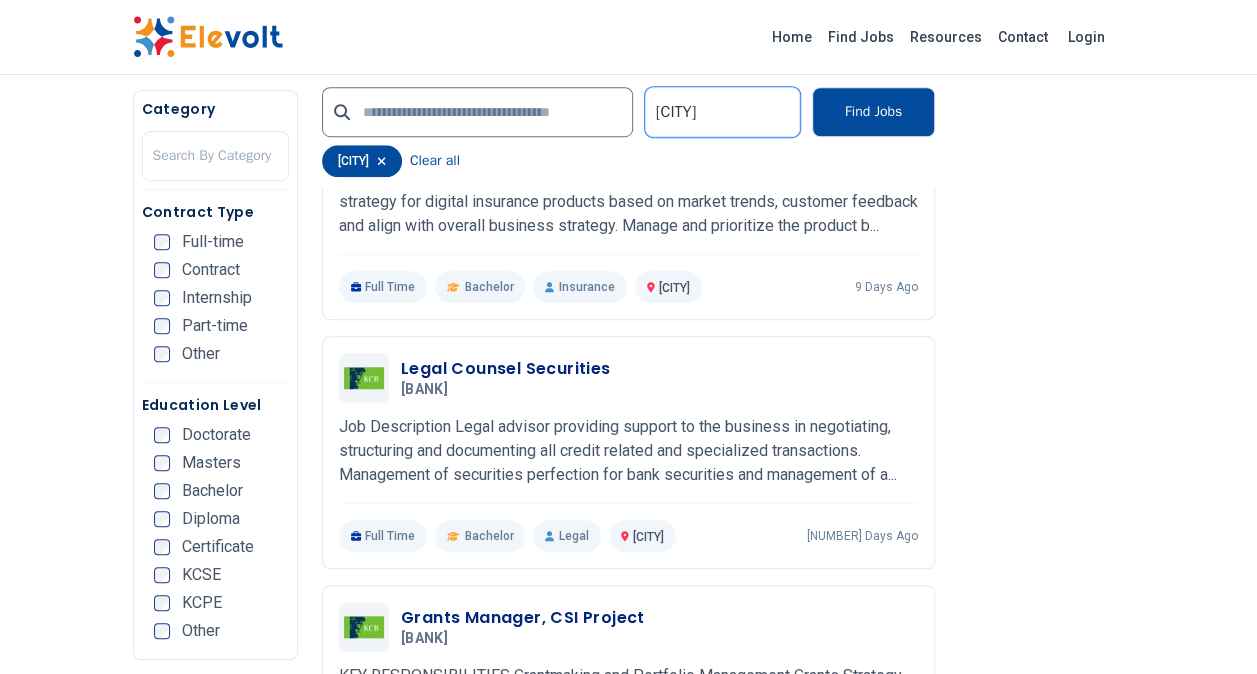 scroll, scrollTop: 700, scrollLeft: 0, axis: vertical 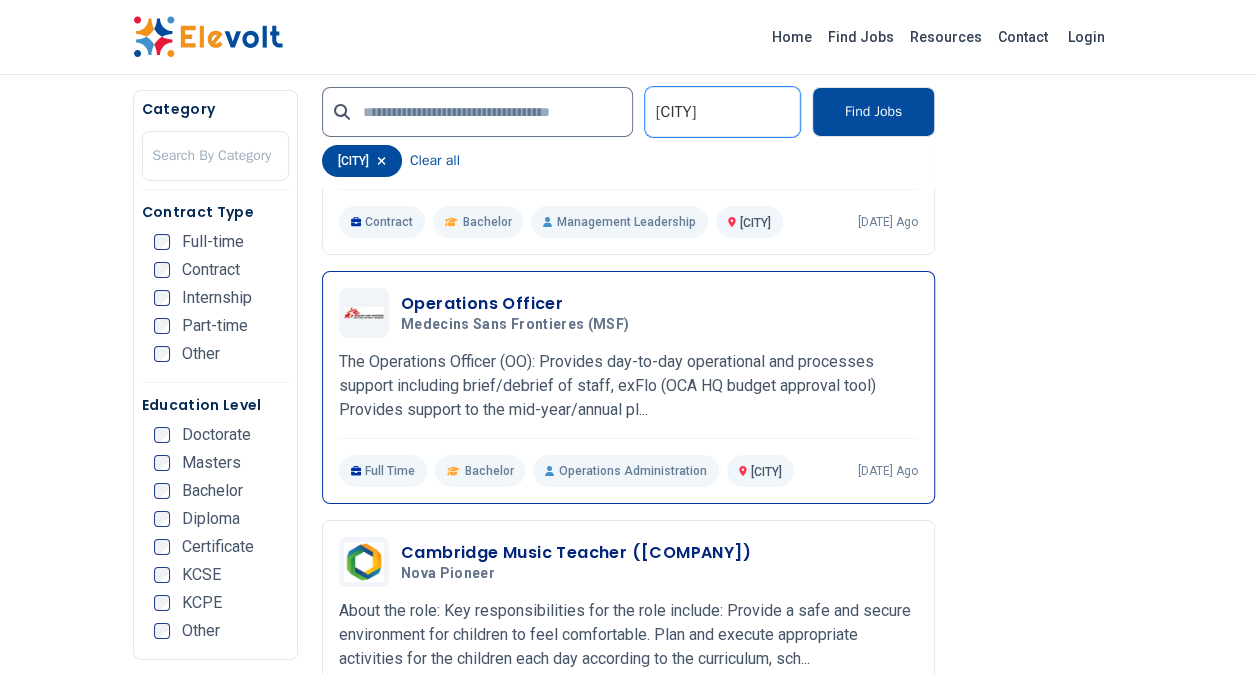 click on "Operations Officer" at bounding box center [519, 304] 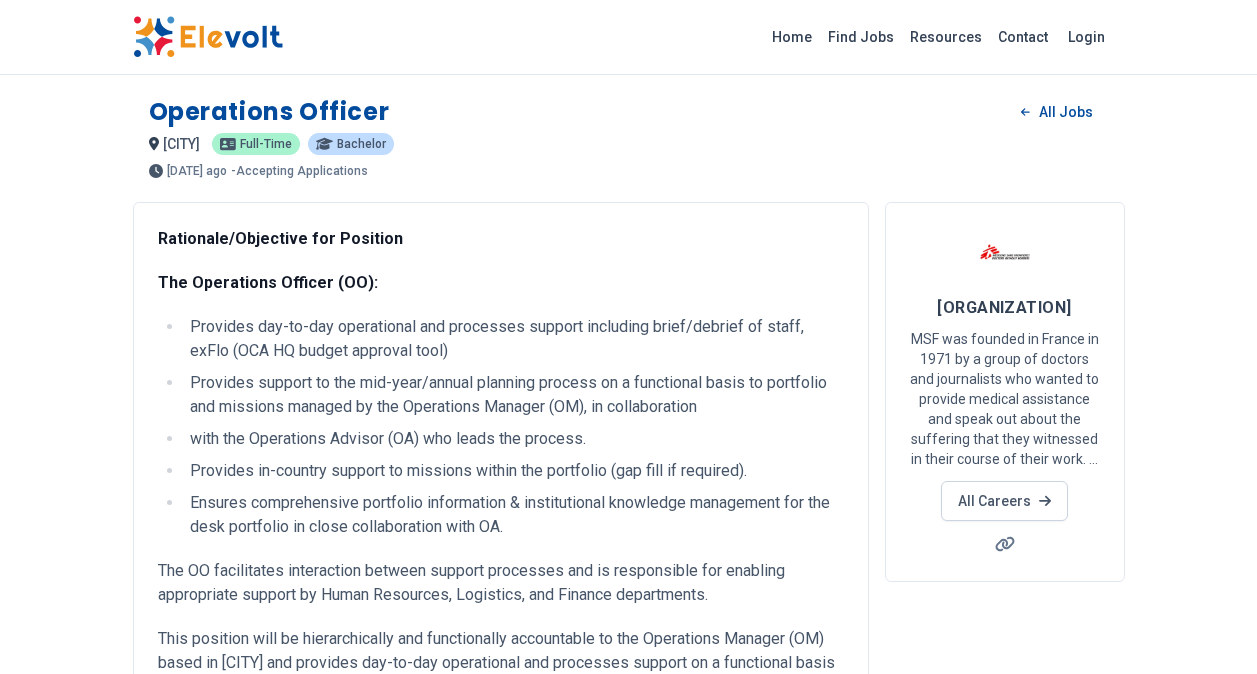 scroll, scrollTop: 0, scrollLeft: 0, axis: both 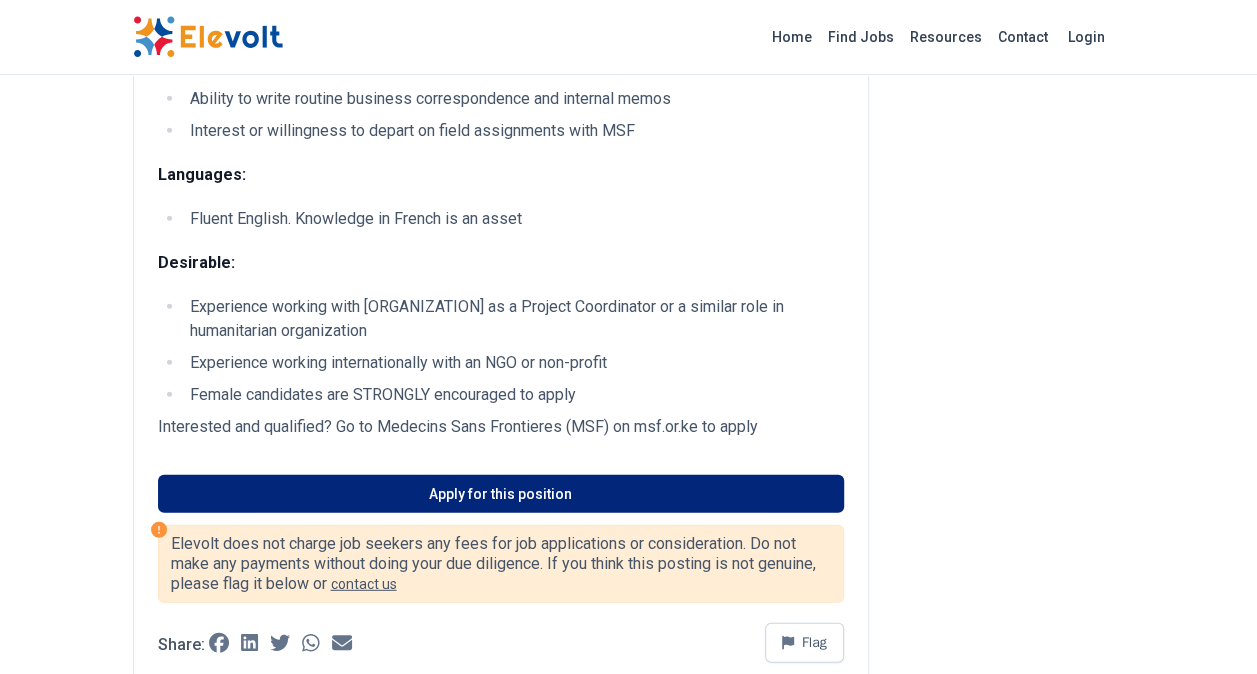 click on "Apply for this position" at bounding box center [501, 494] 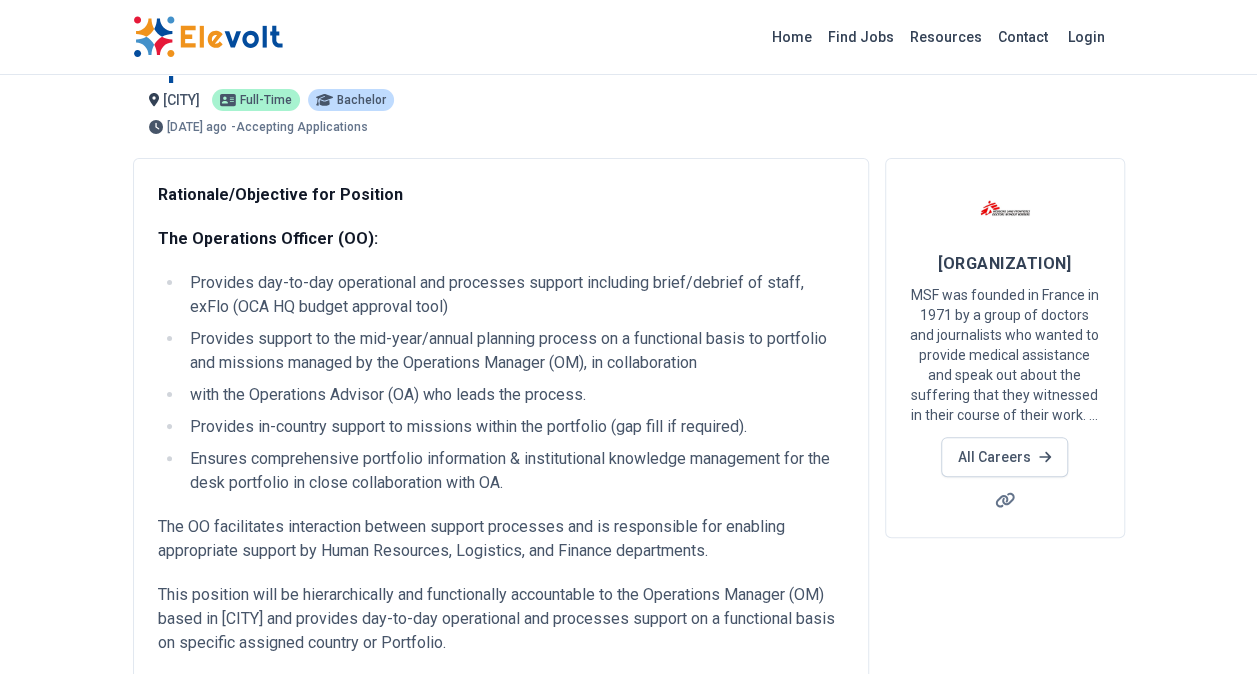 scroll, scrollTop: 0, scrollLeft: 0, axis: both 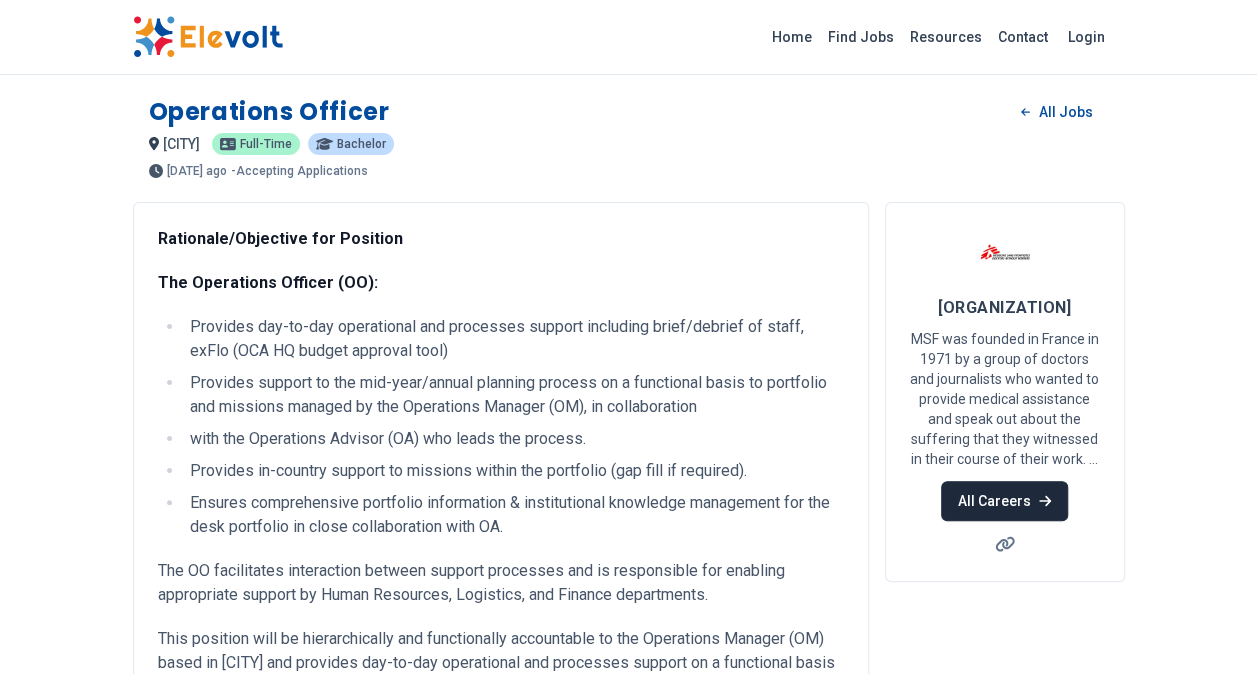 click on "All Careers" at bounding box center [1004, 501] 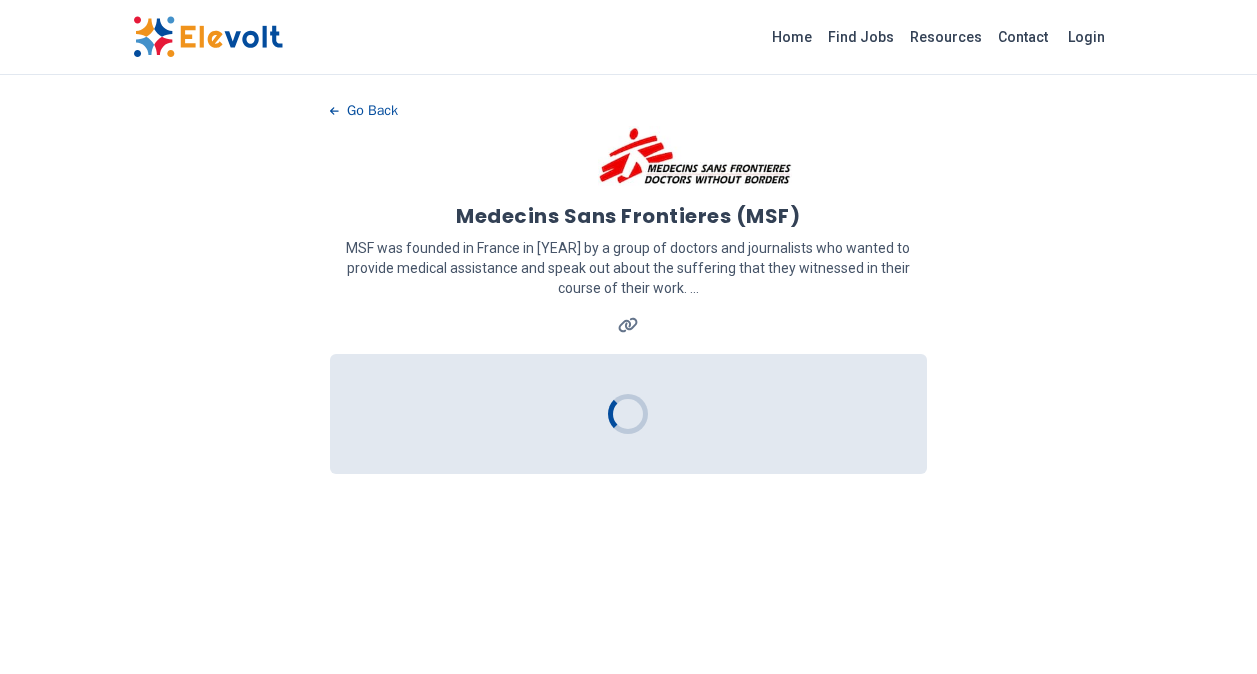 scroll, scrollTop: 0, scrollLeft: 0, axis: both 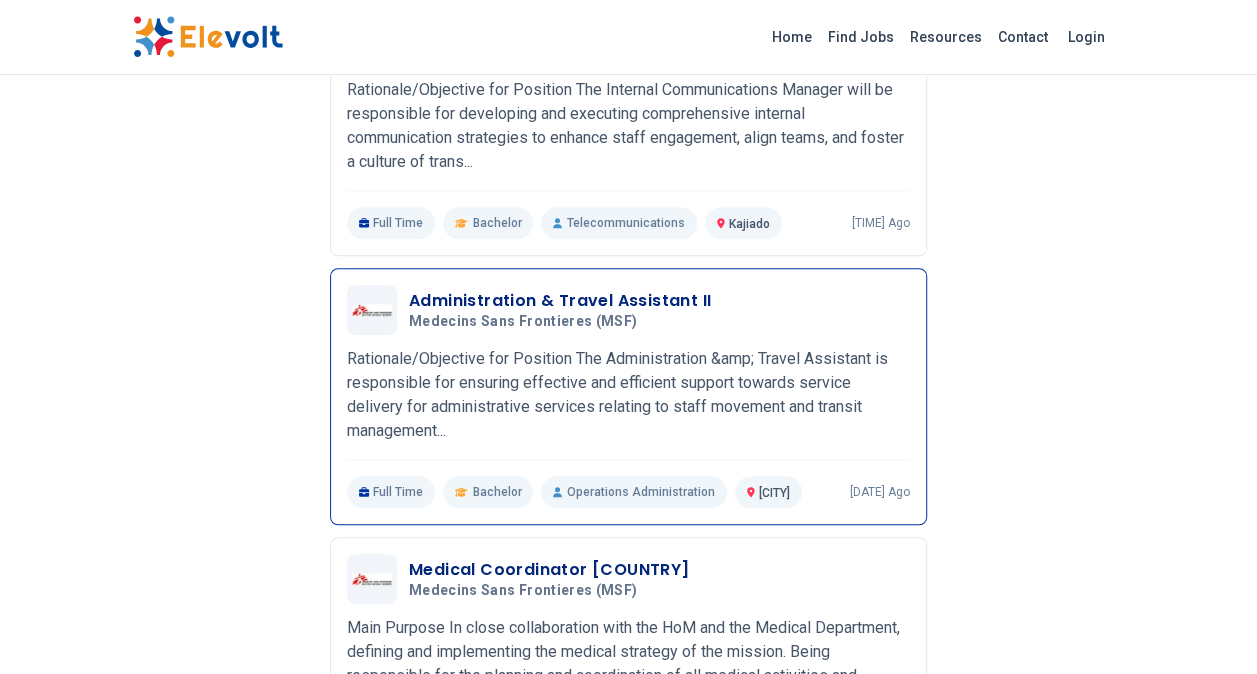 click on "Administration & Travel Assistant II" at bounding box center (560, 301) 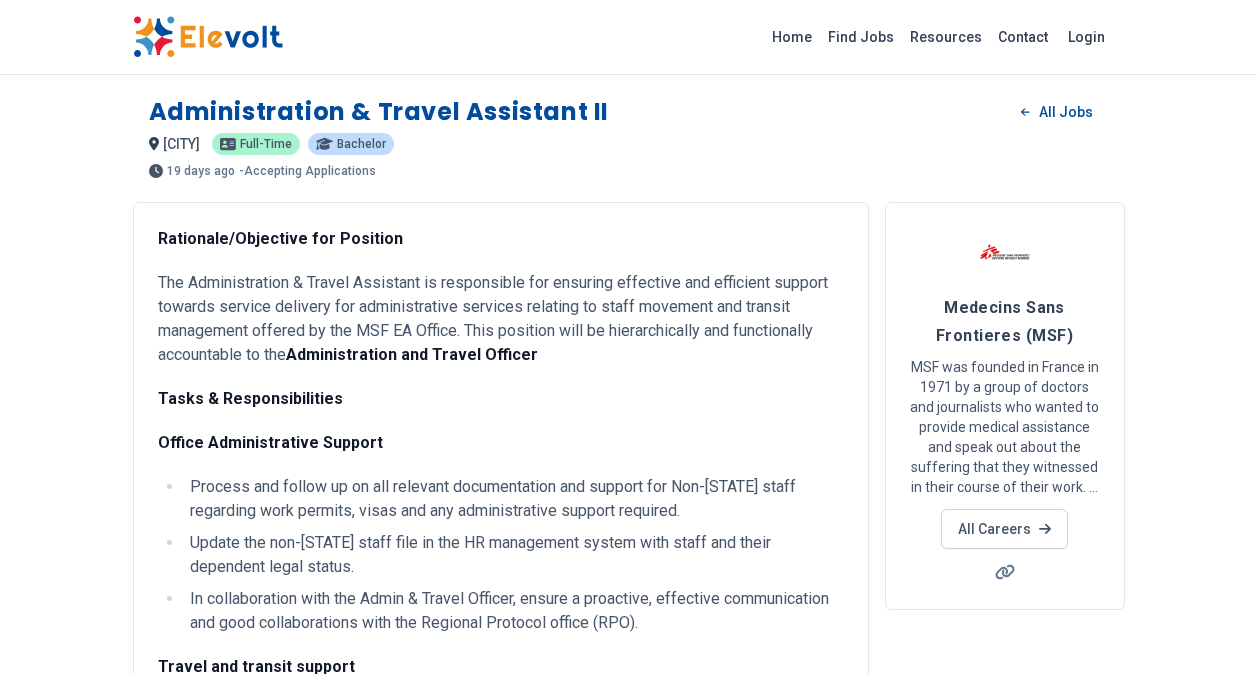 scroll, scrollTop: 0, scrollLeft: 0, axis: both 